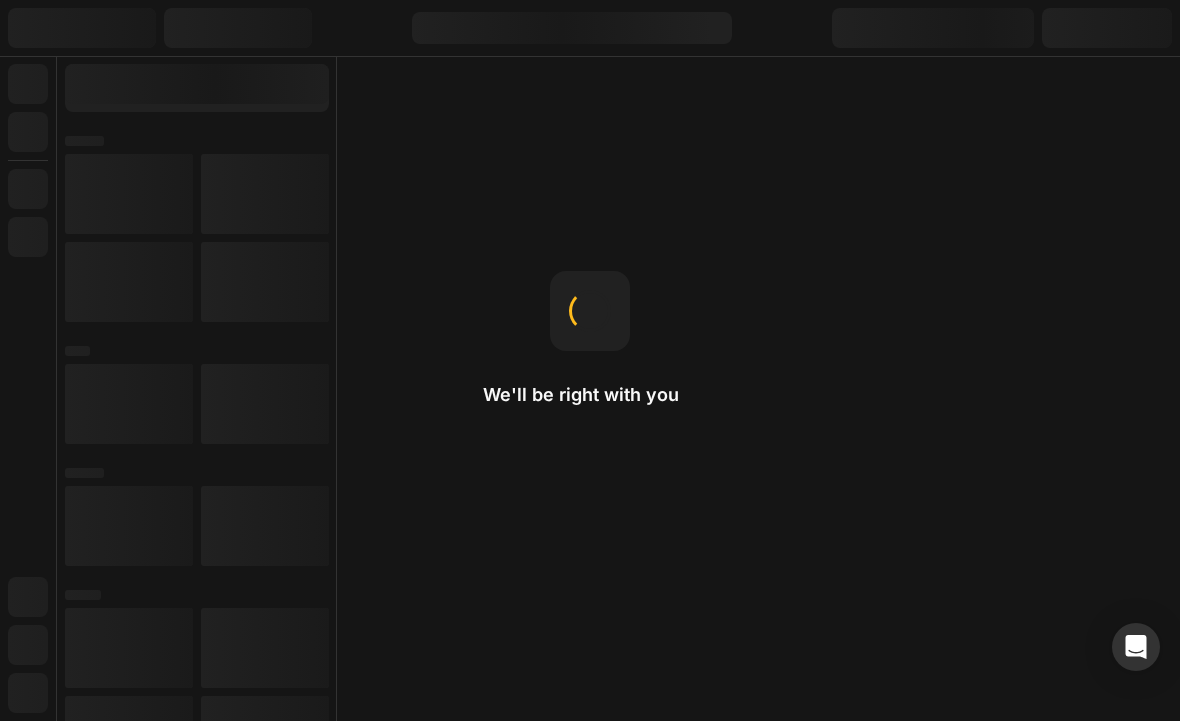 scroll, scrollTop: 0, scrollLeft: 0, axis: both 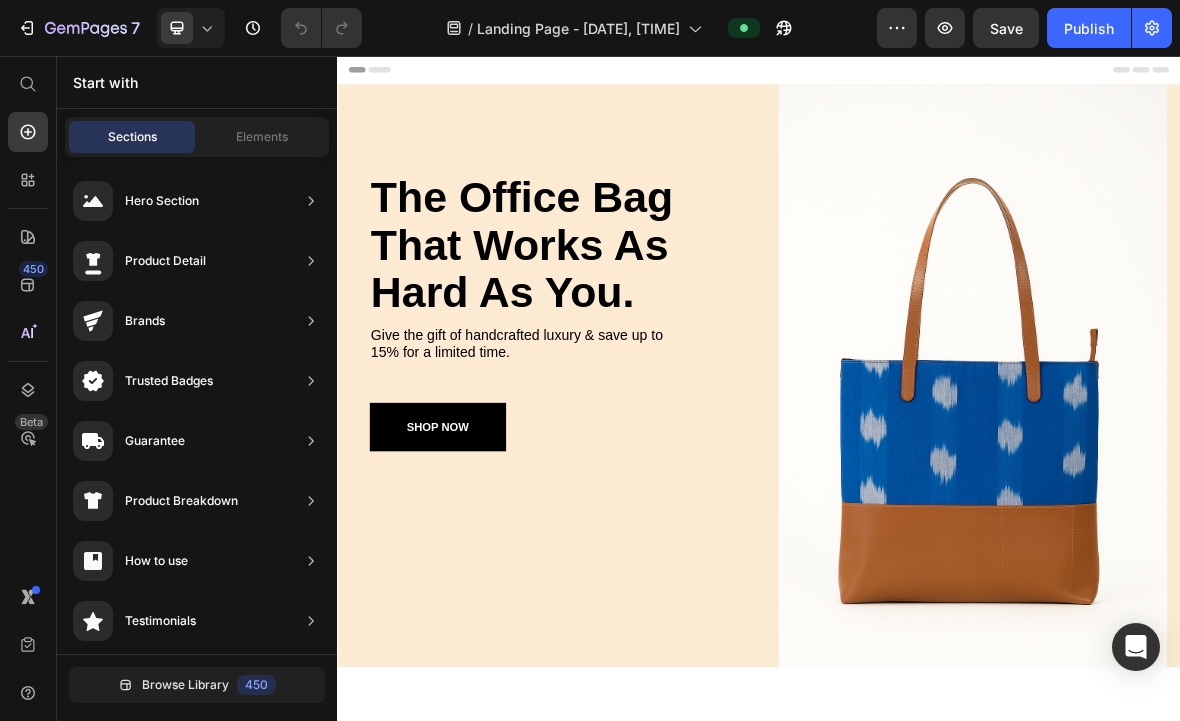 click 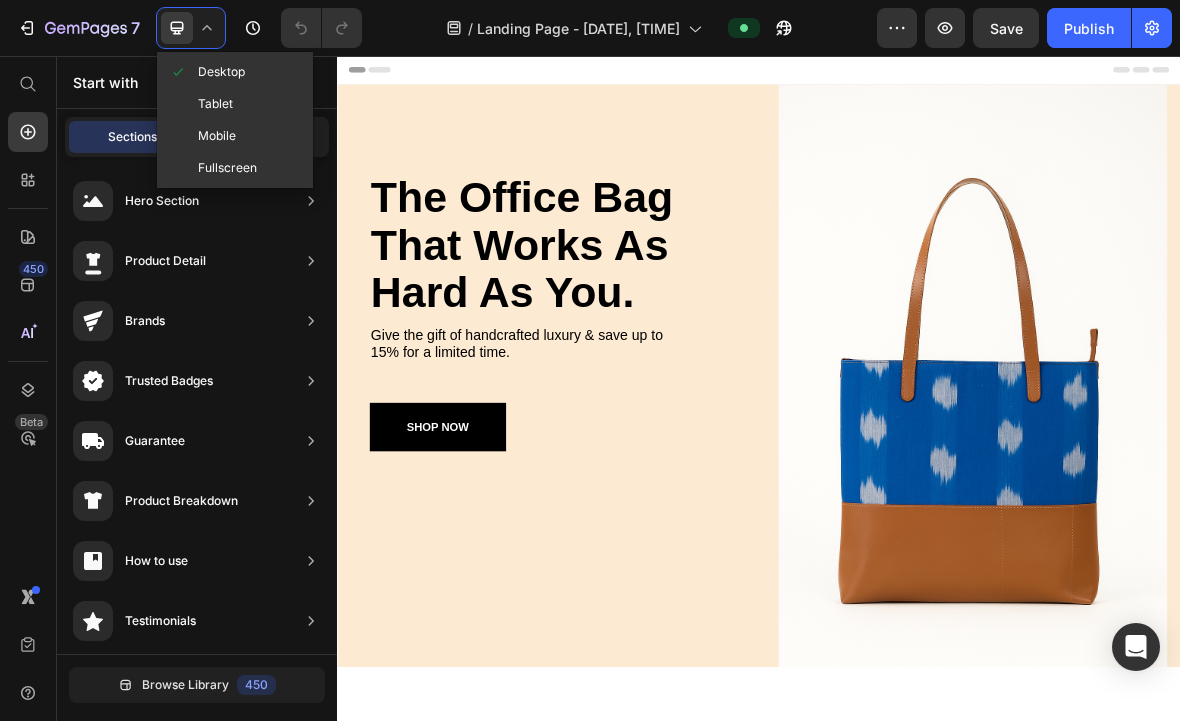 click on "Mobile" 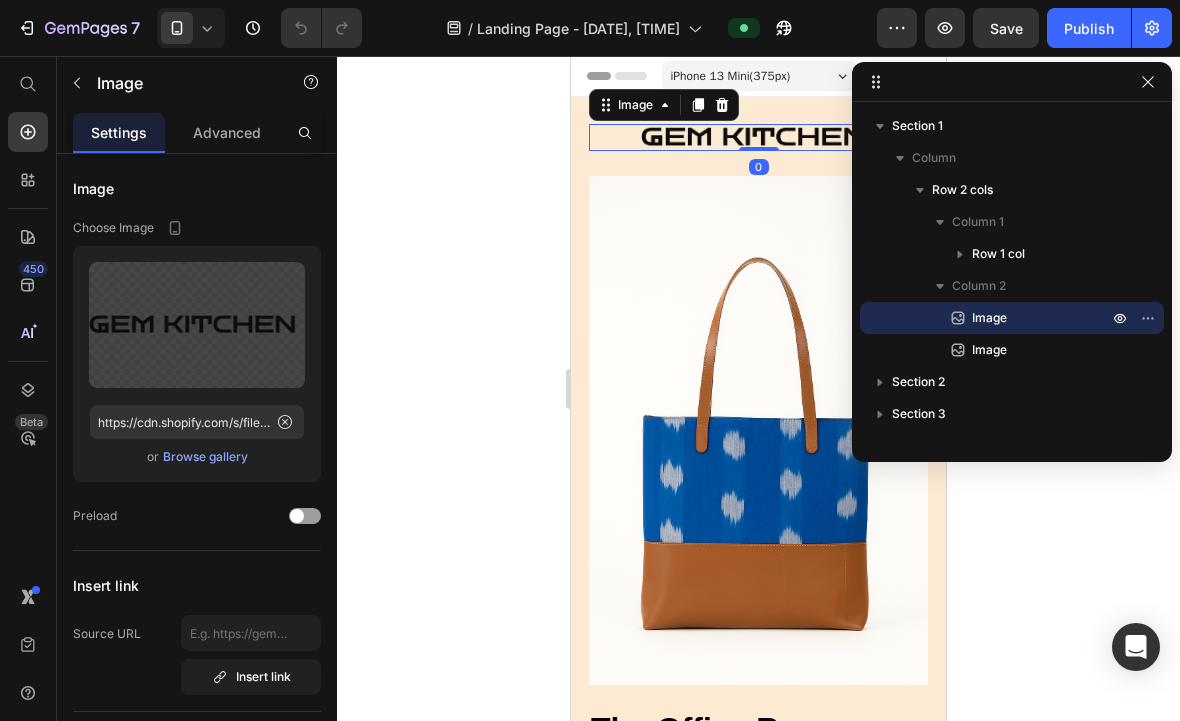 click 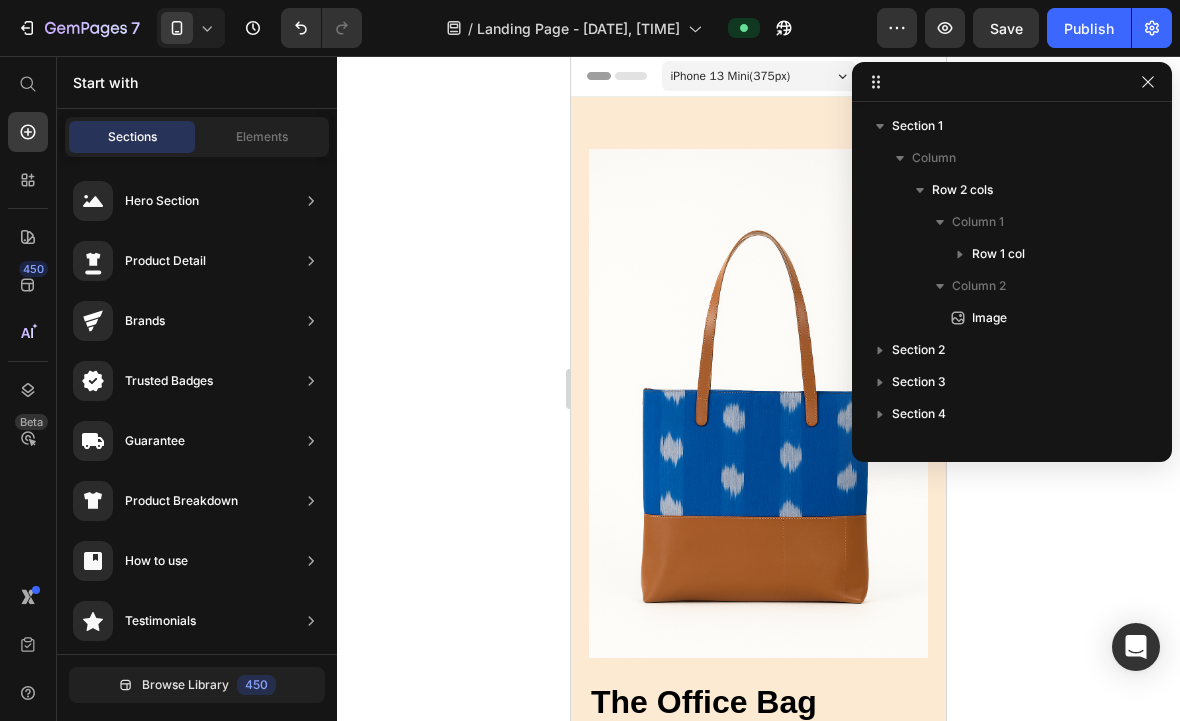 click 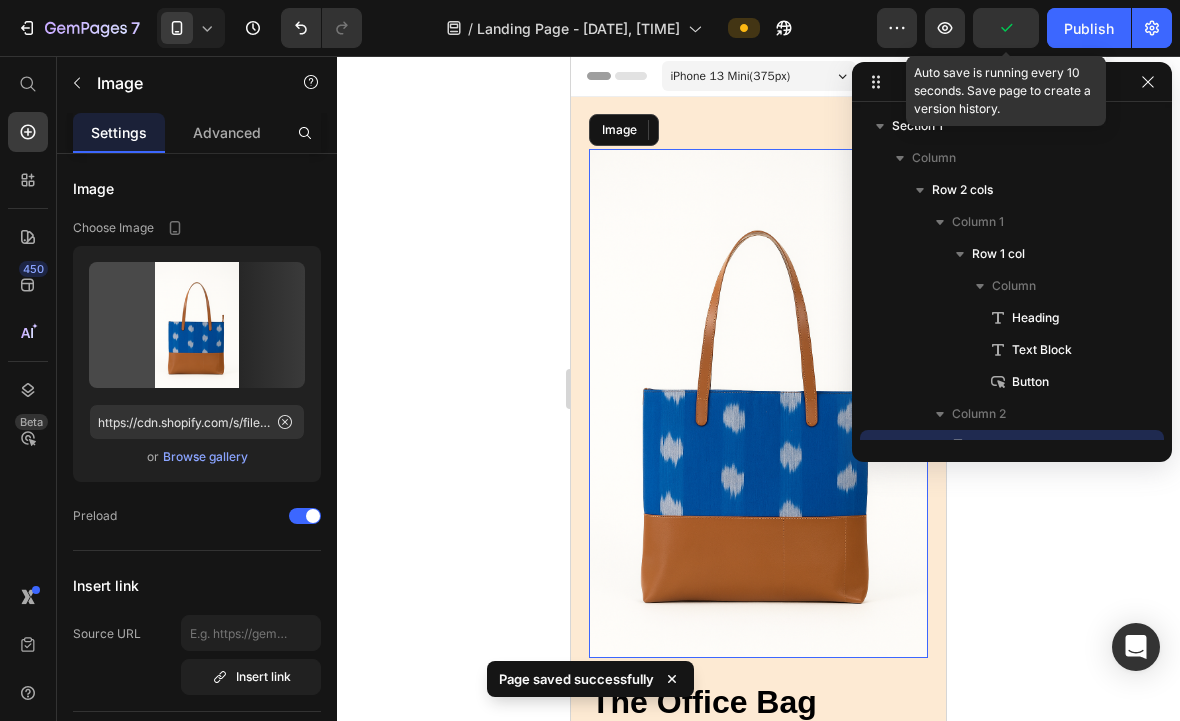 scroll, scrollTop: 273, scrollLeft: 0, axis: vertical 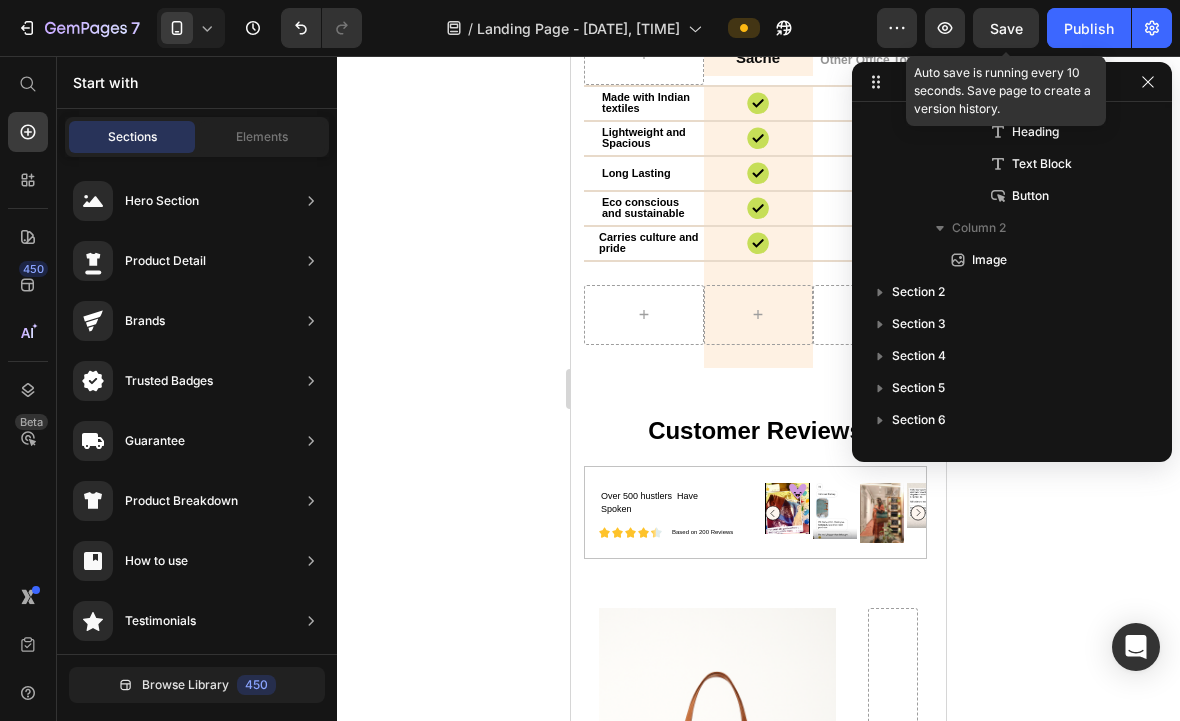 click 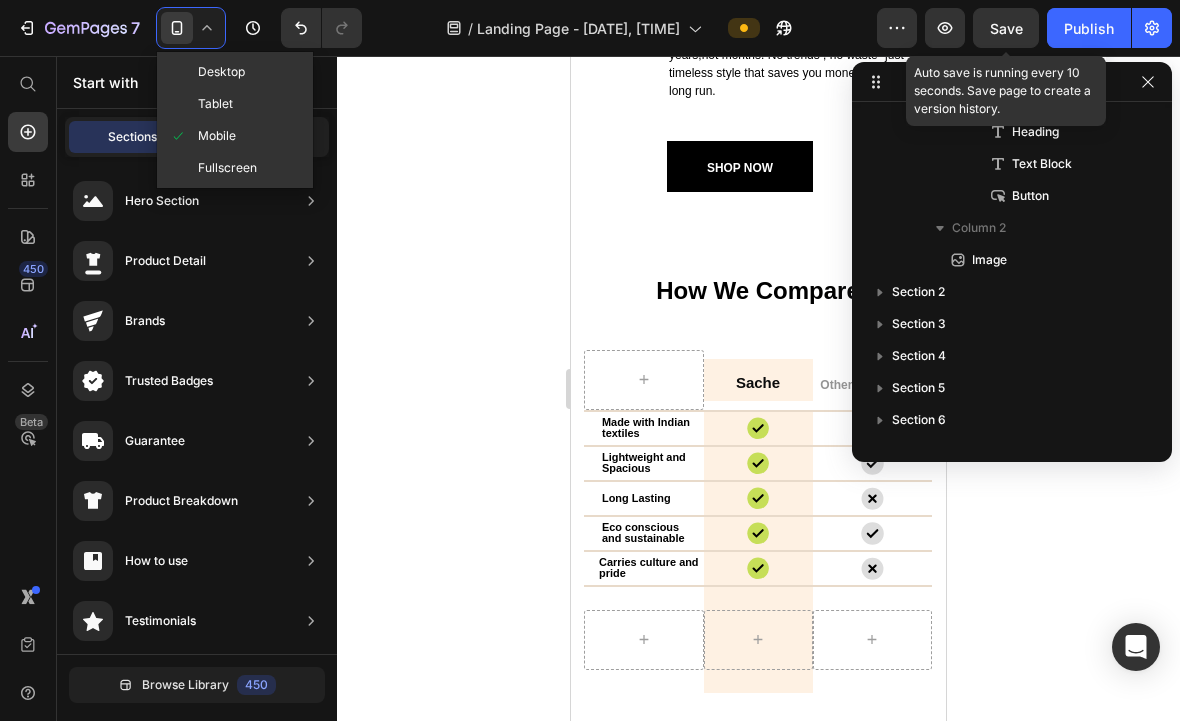 click on "Tablet" 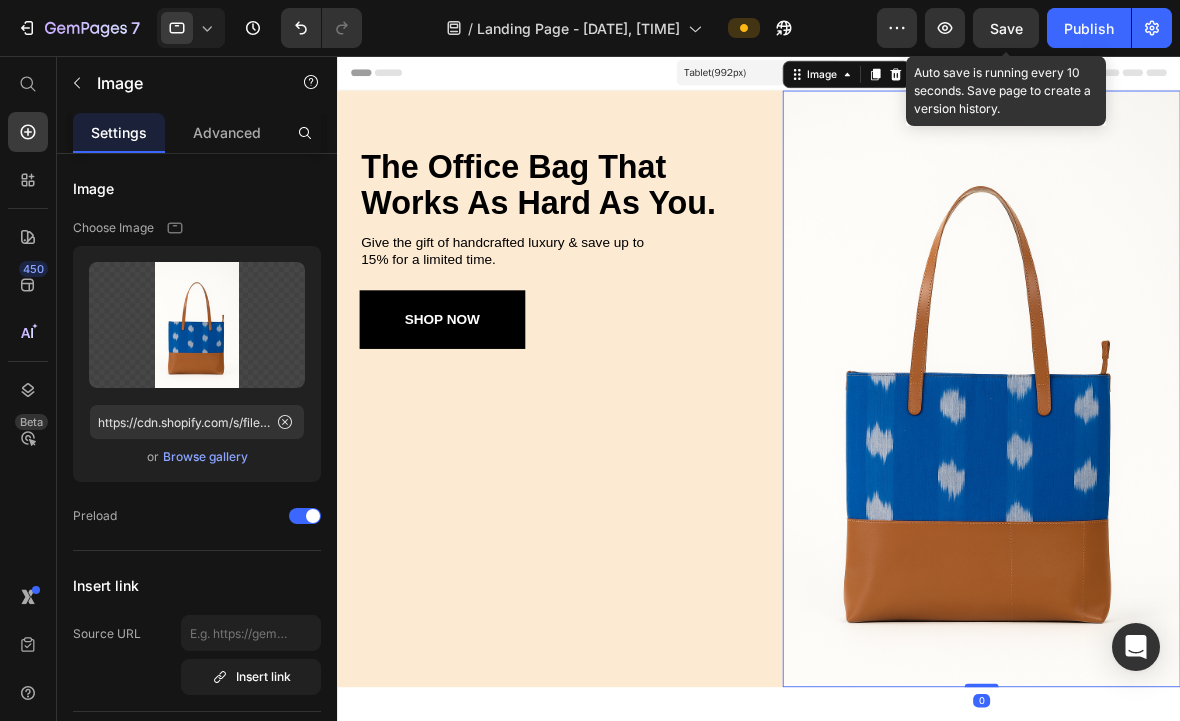 scroll, scrollTop: 0, scrollLeft: 0, axis: both 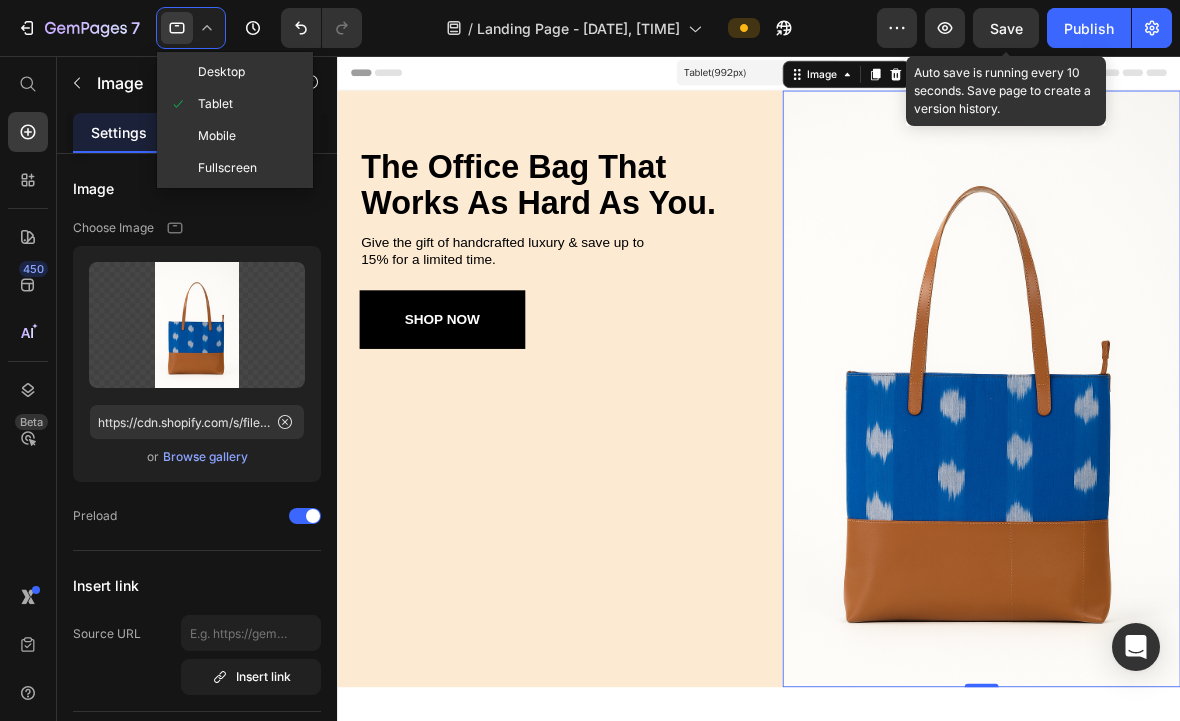 click on "Fullscreen" 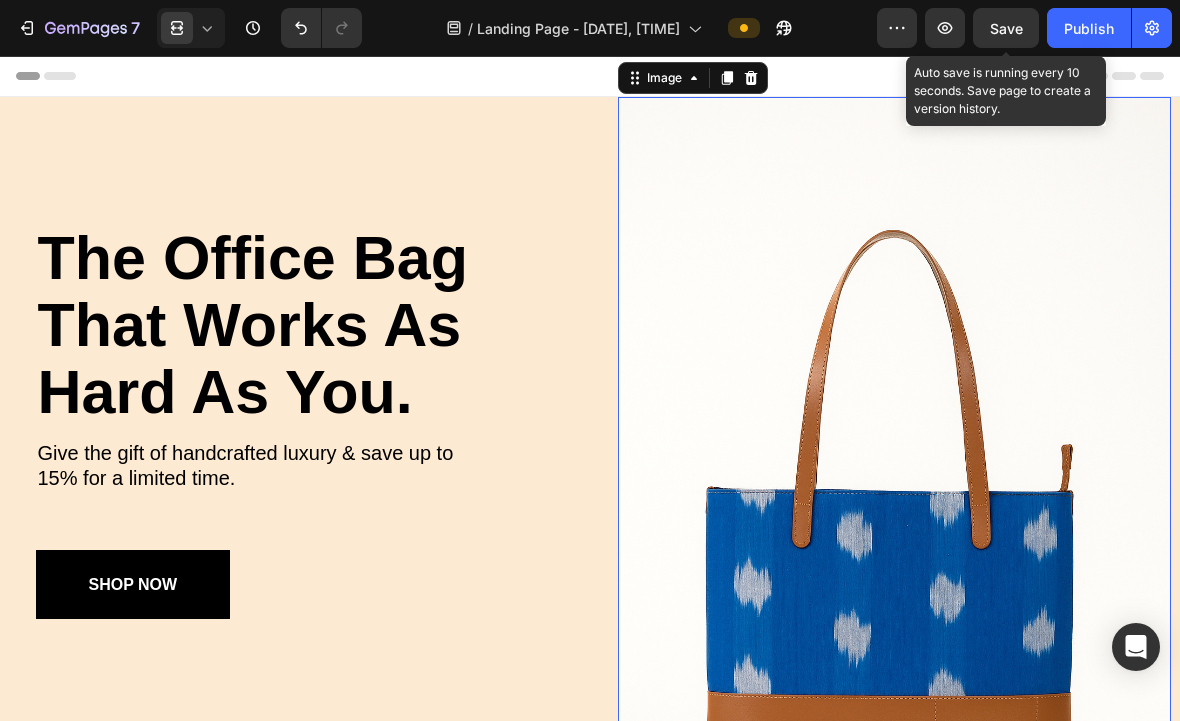 scroll, scrollTop: -29, scrollLeft: 0, axis: vertical 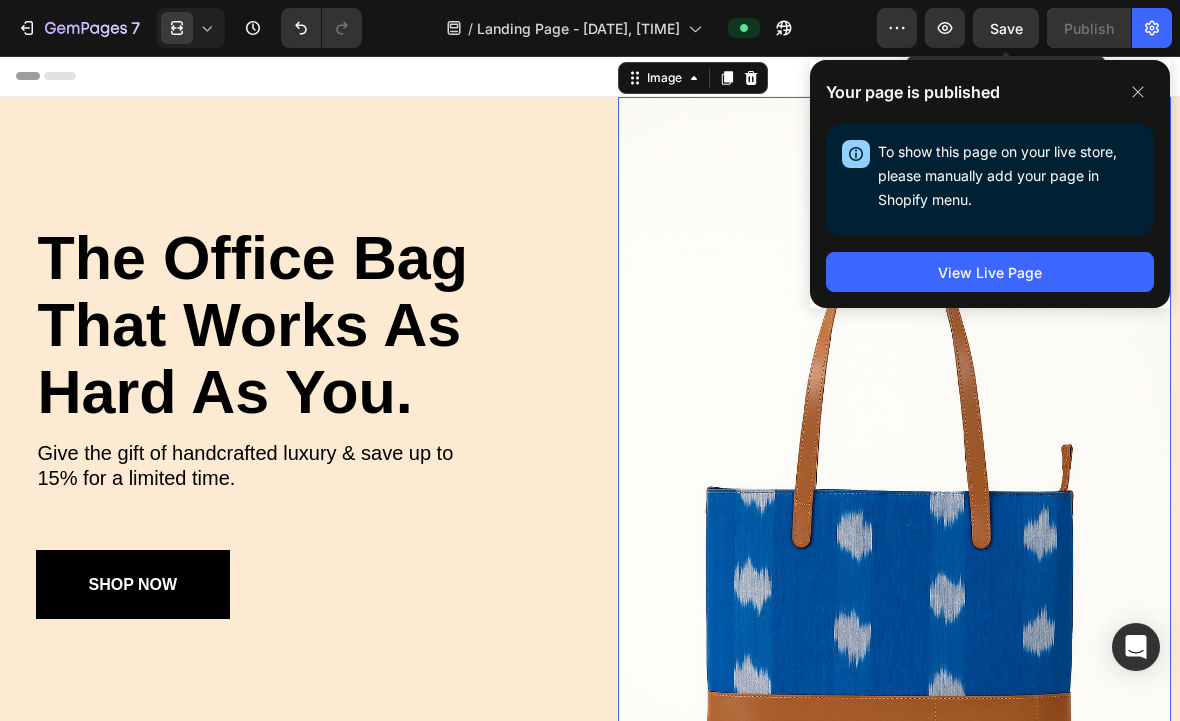 click 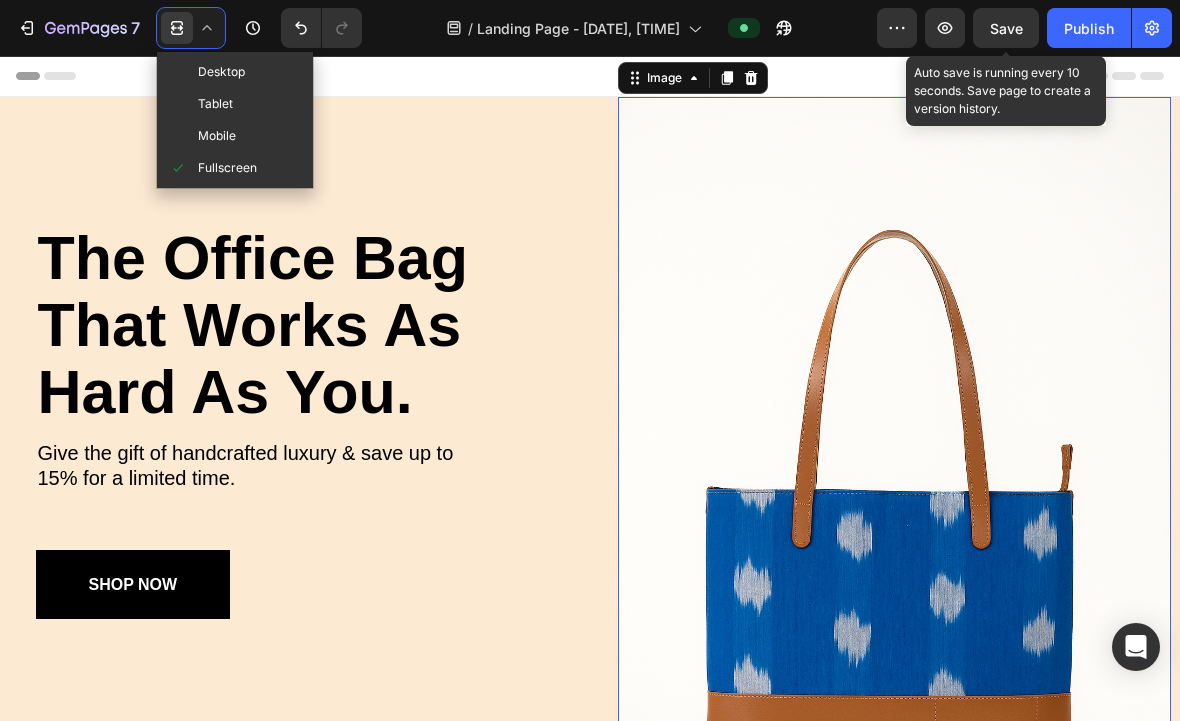 click on "Mobile" 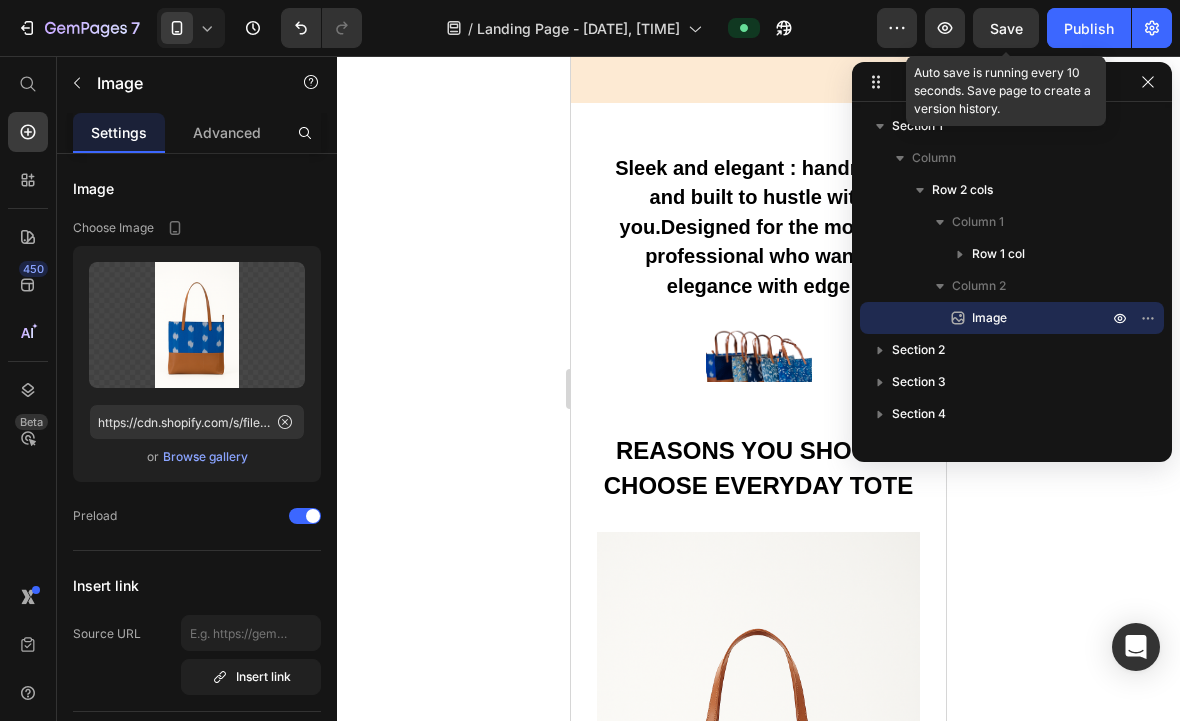 scroll, scrollTop: 782, scrollLeft: 0, axis: vertical 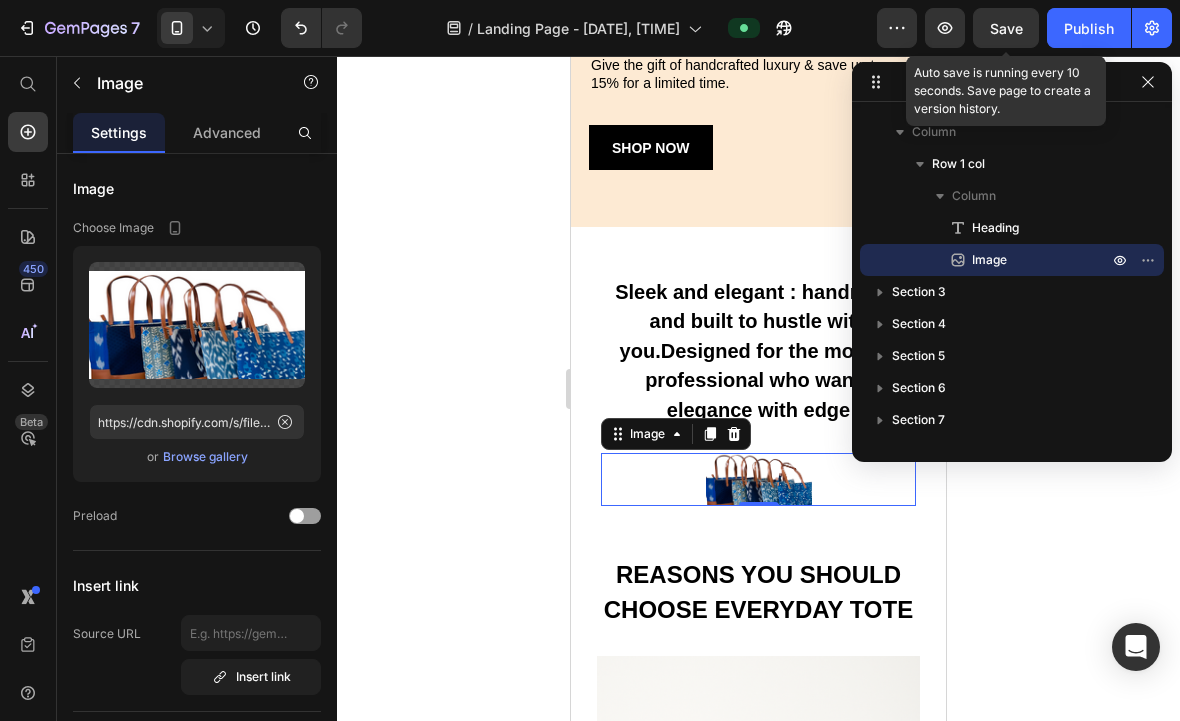 click 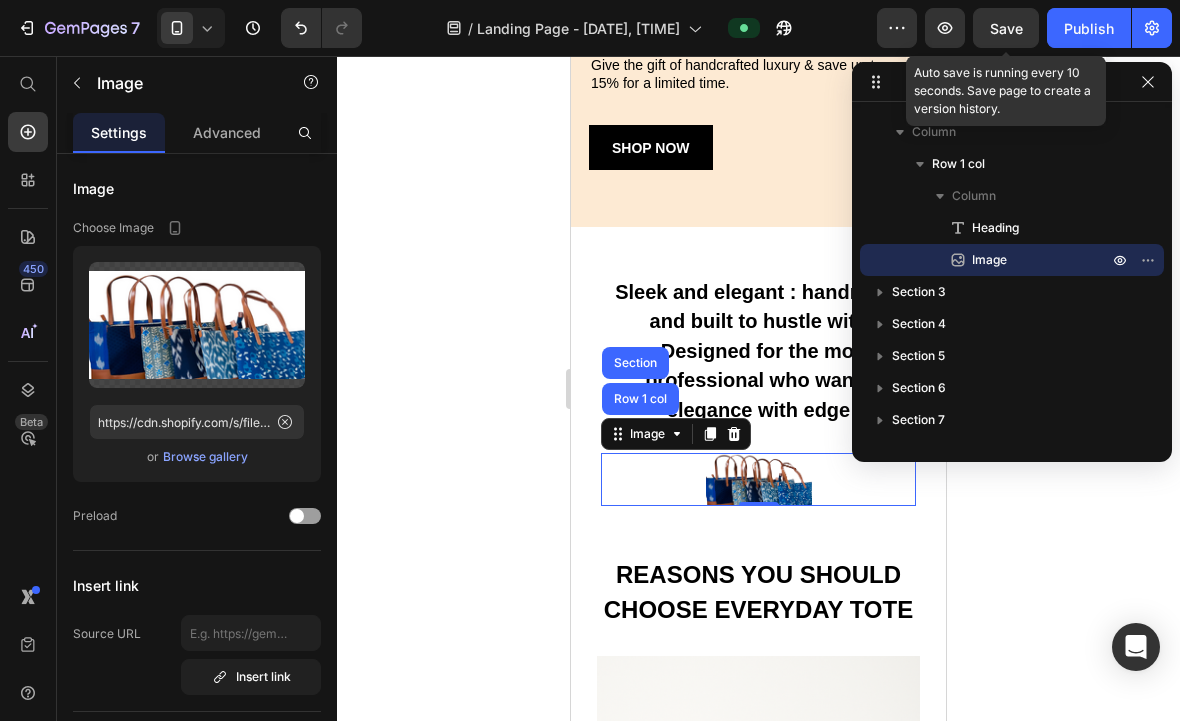 click at bounding box center [758, 479] 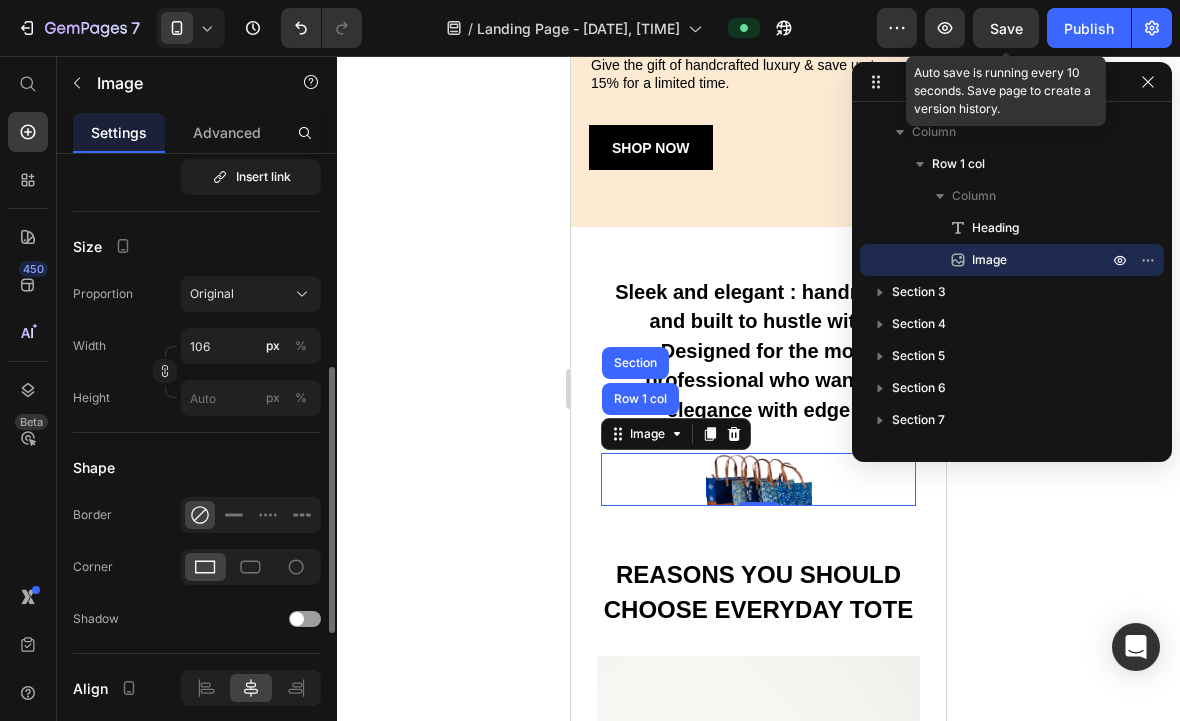 scroll, scrollTop: 513, scrollLeft: 0, axis: vertical 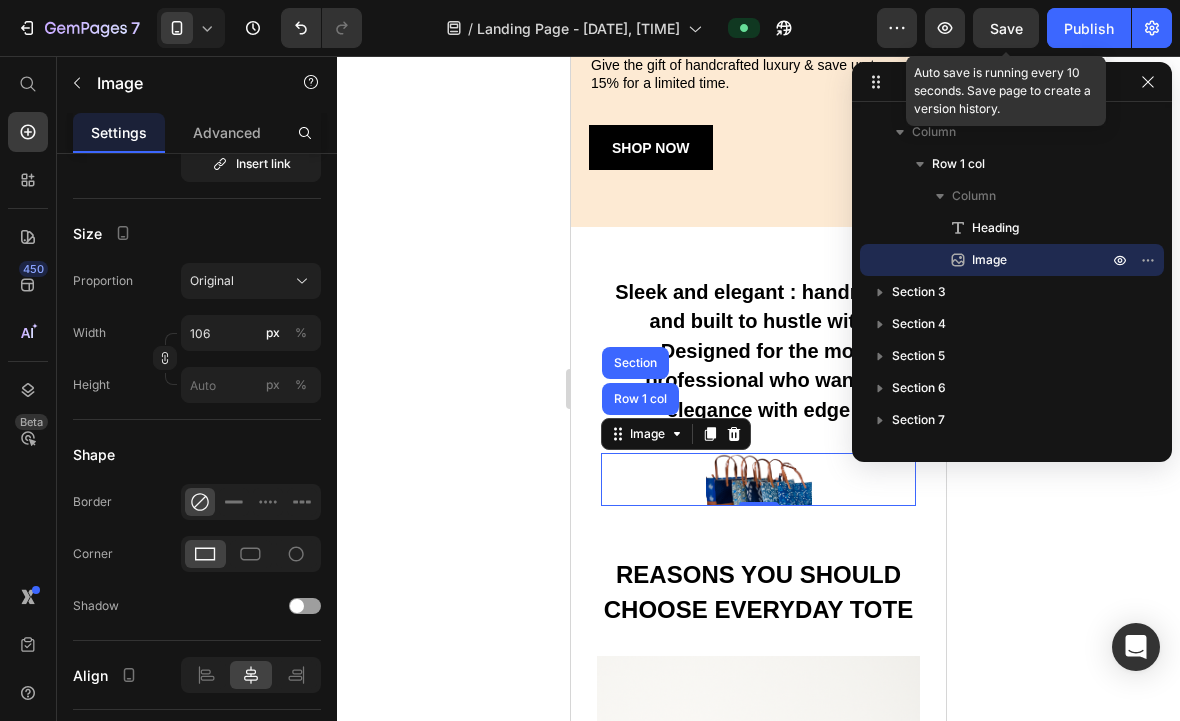 click 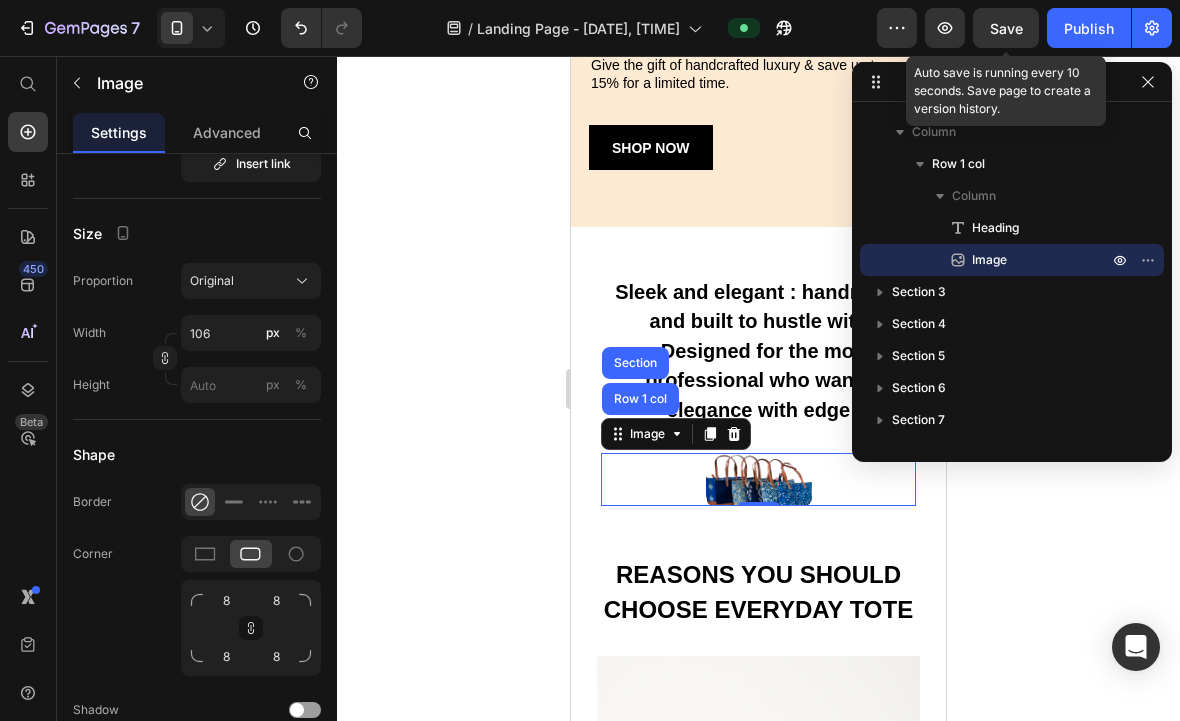 click 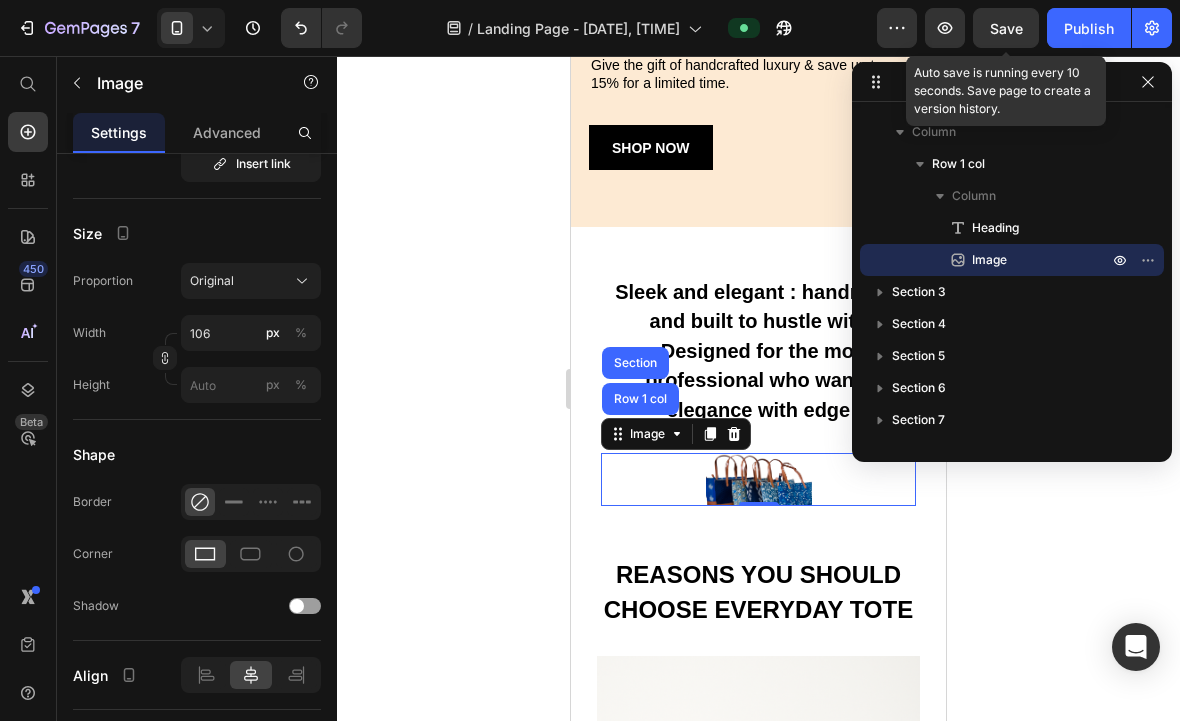click 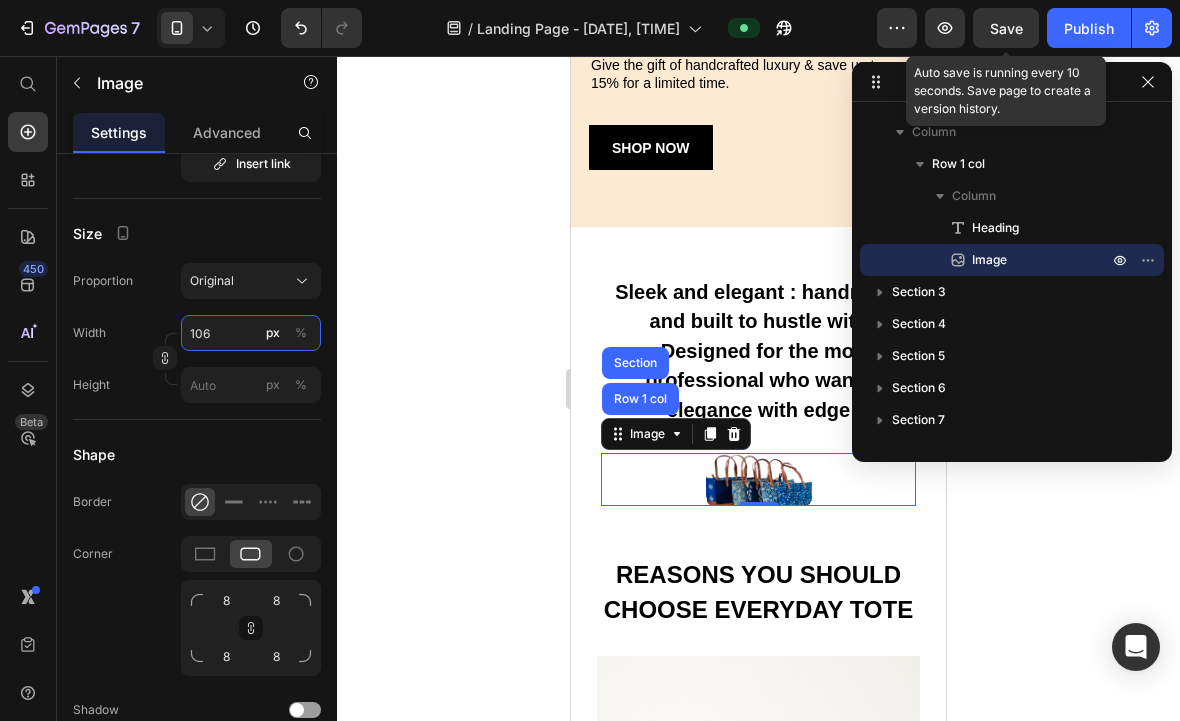 click on "106" at bounding box center [251, 333] 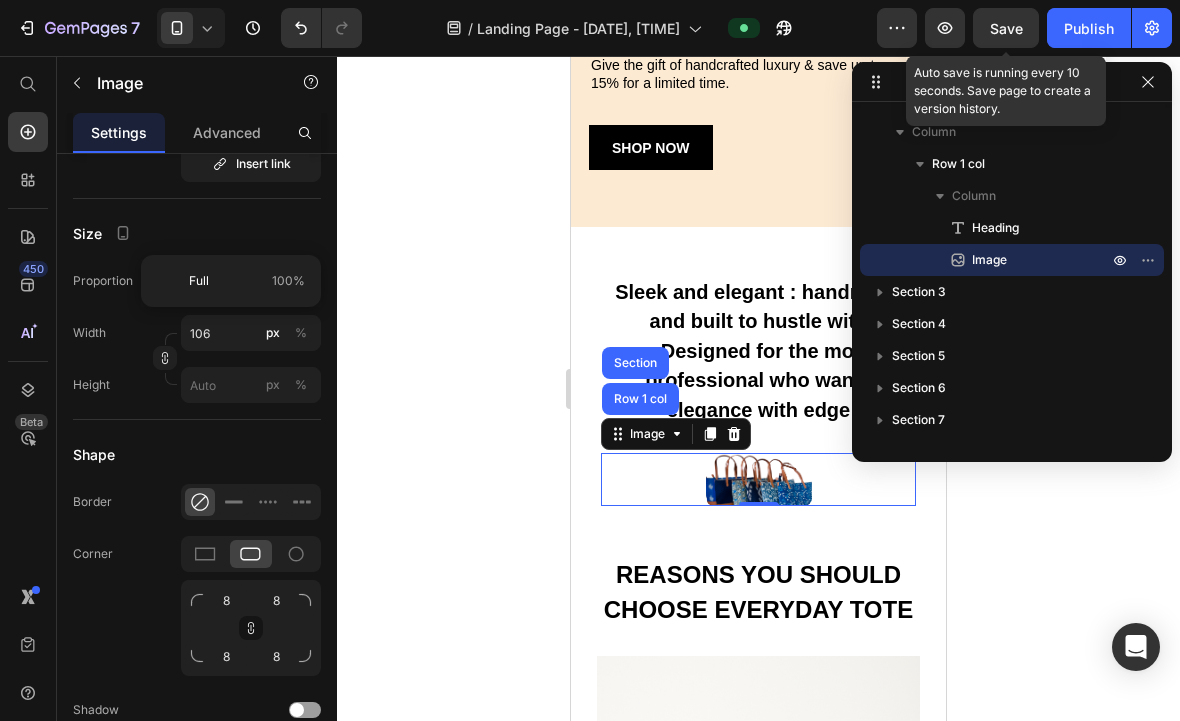 click on "px" at bounding box center [273, 333] 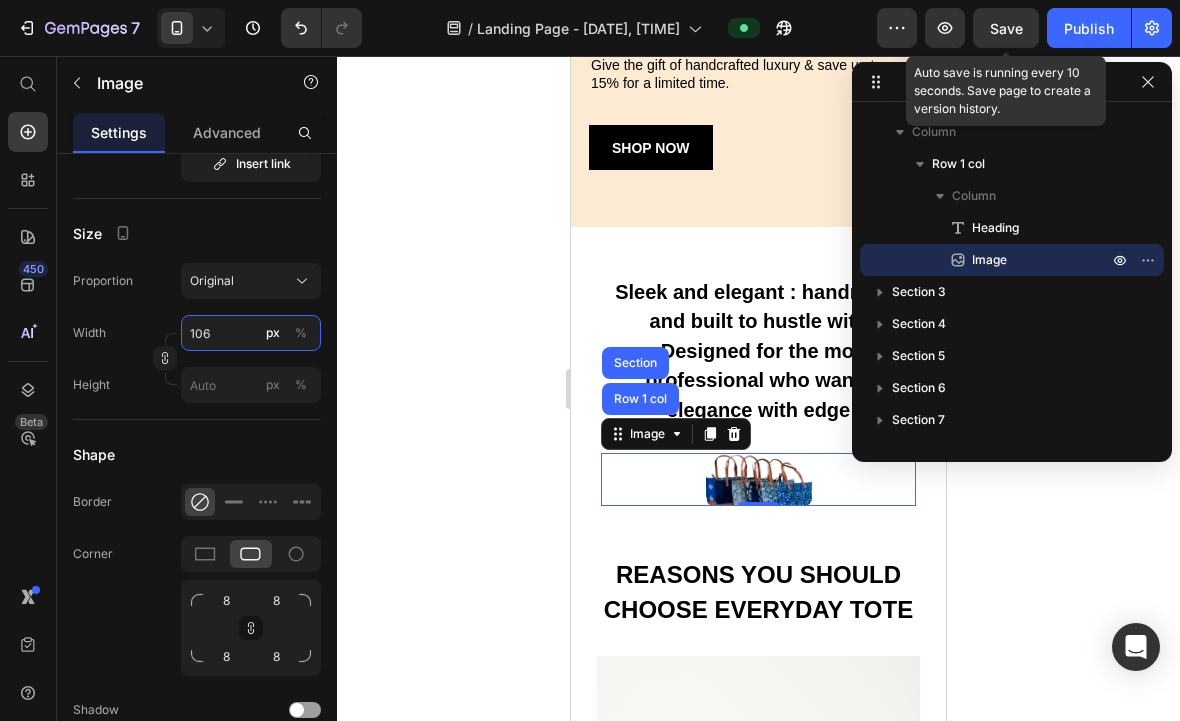 click on "106" at bounding box center [251, 333] 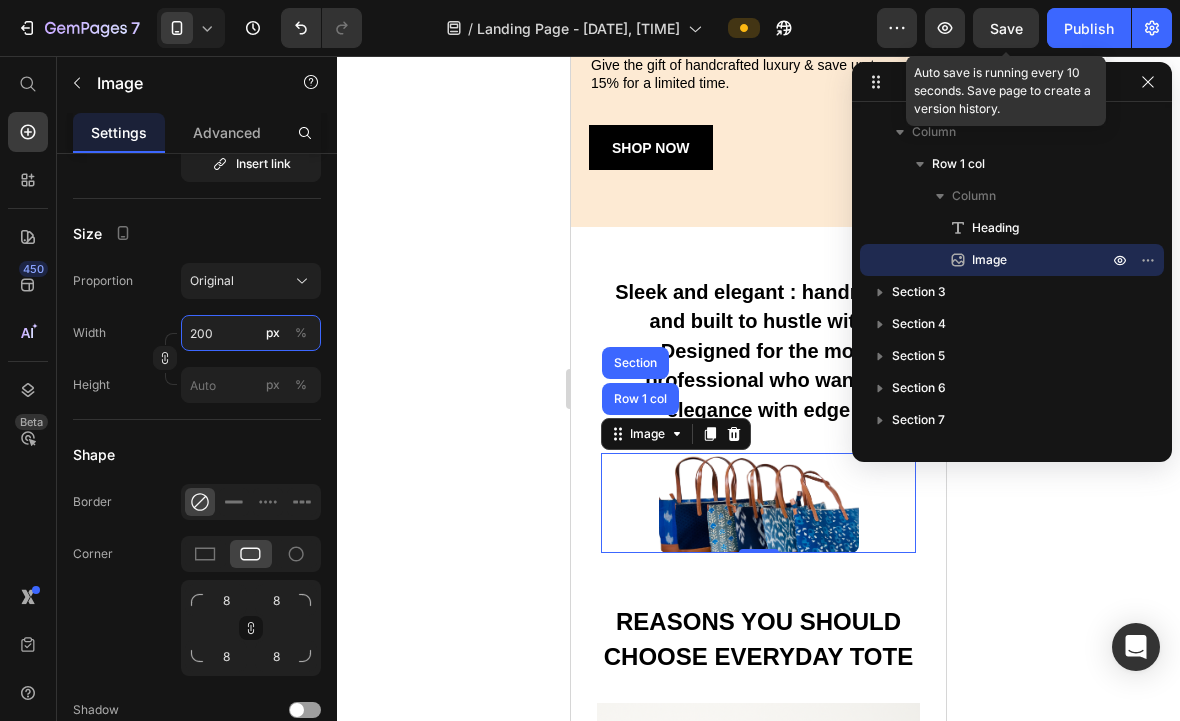 click on "200" at bounding box center [251, 333] 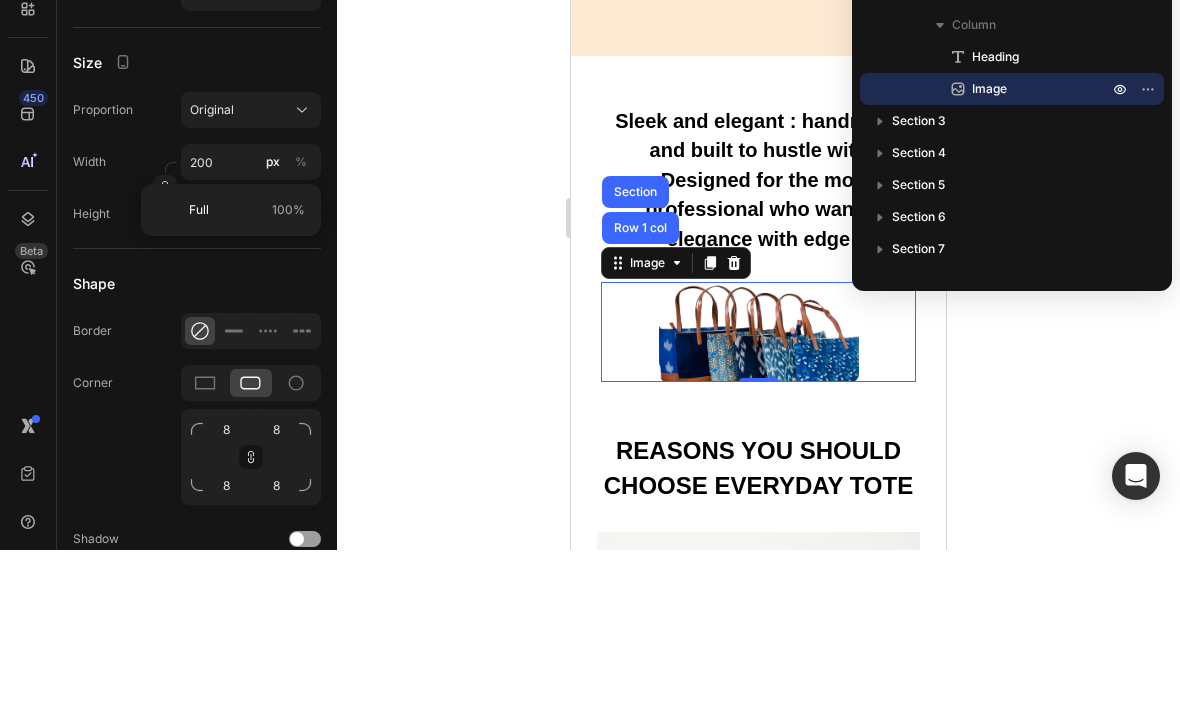 click on "Full 100%" 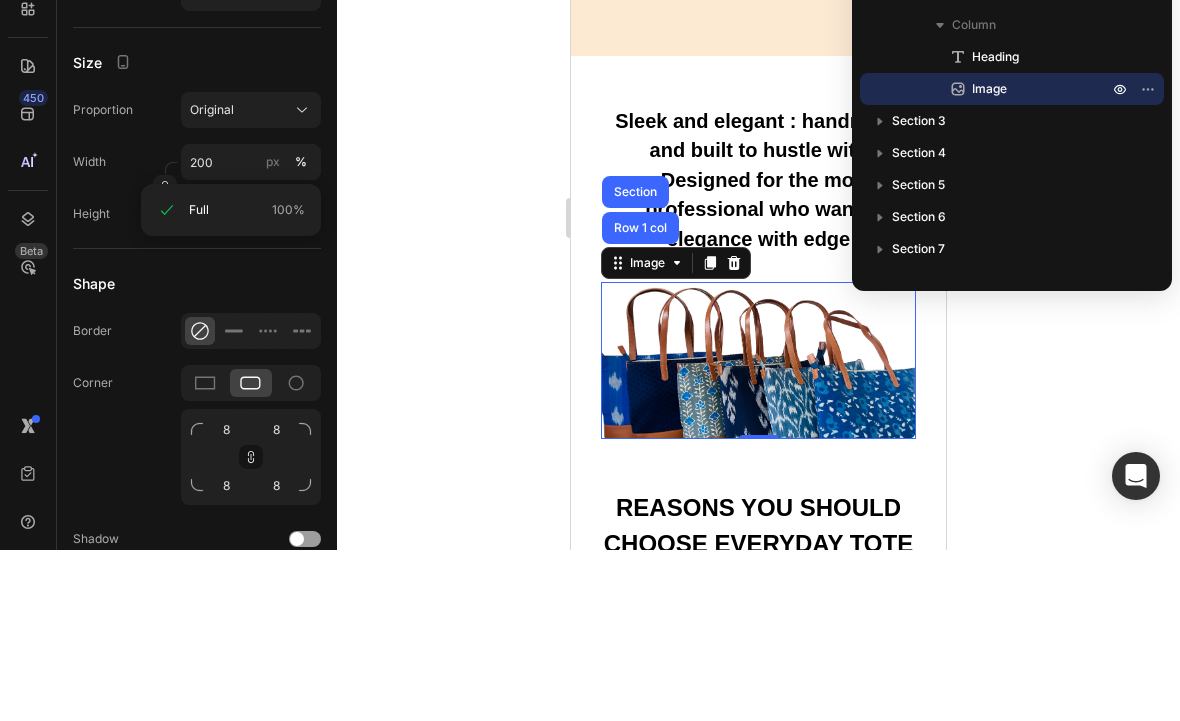 type on "100" 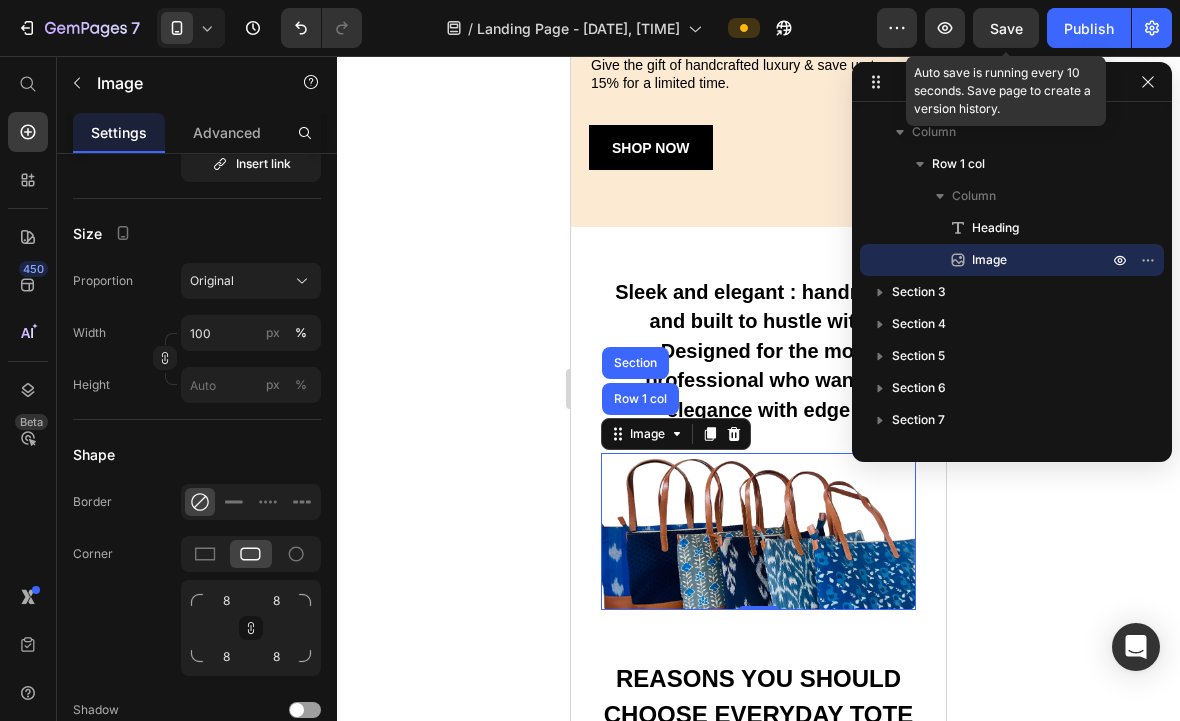 click 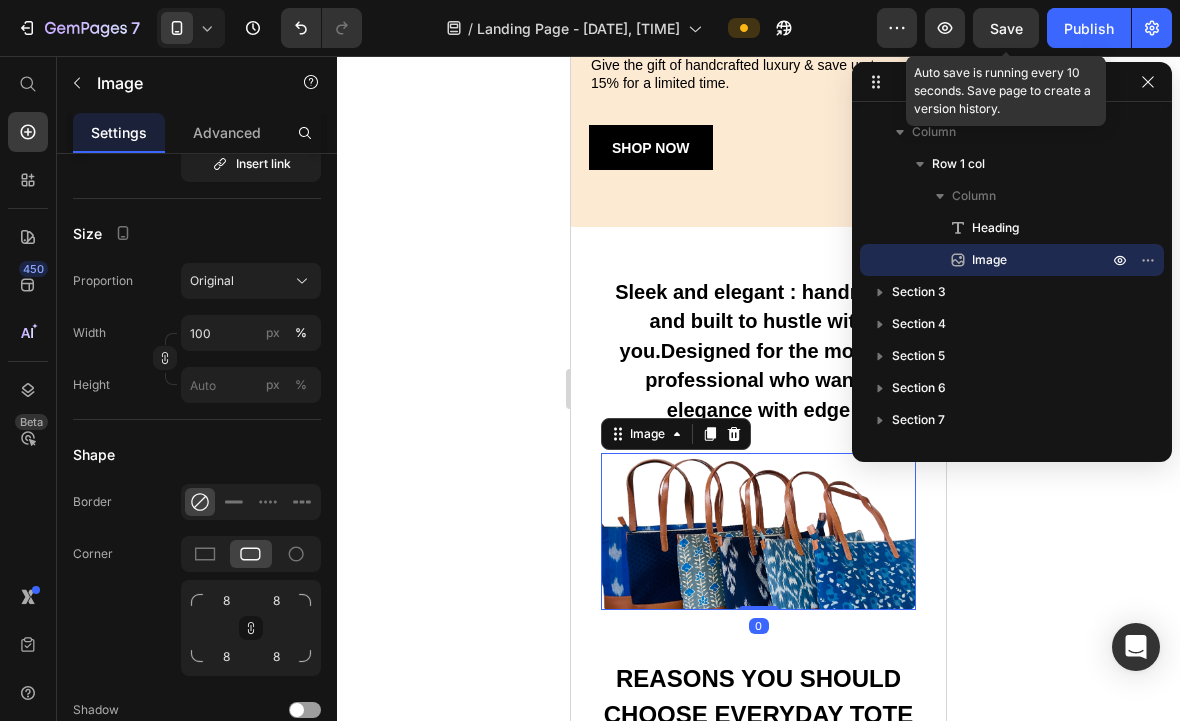 click at bounding box center (758, 532) 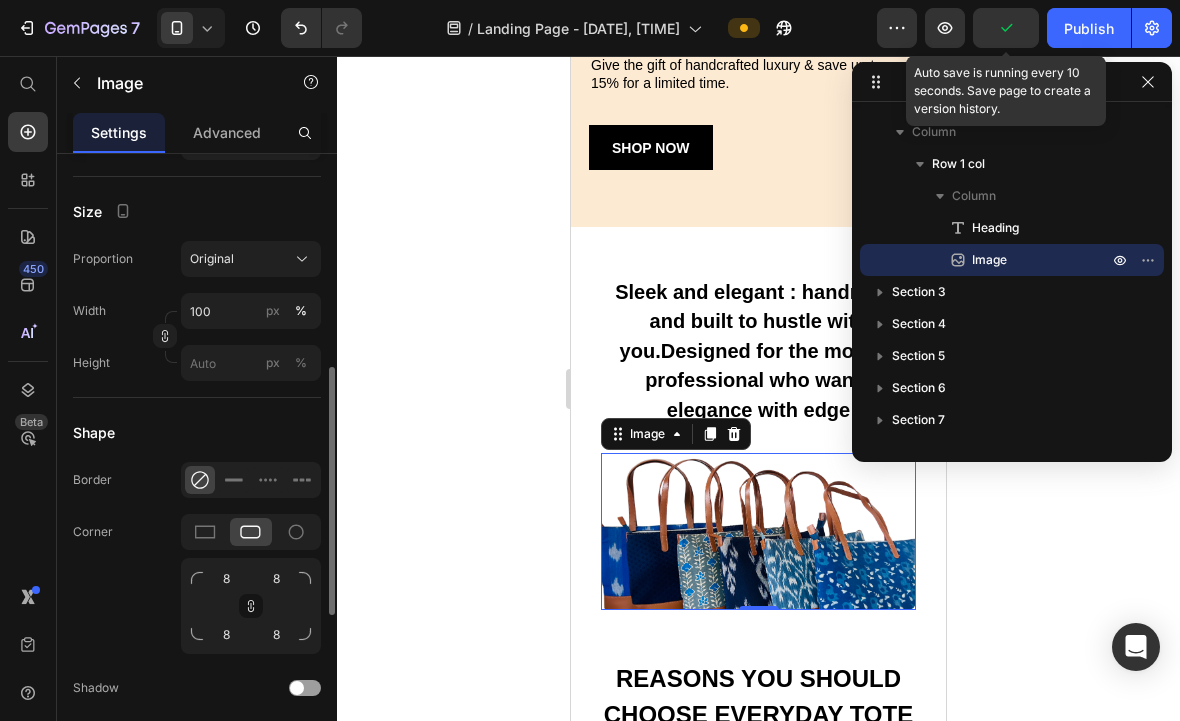 scroll, scrollTop: 513, scrollLeft: 0, axis: vertical 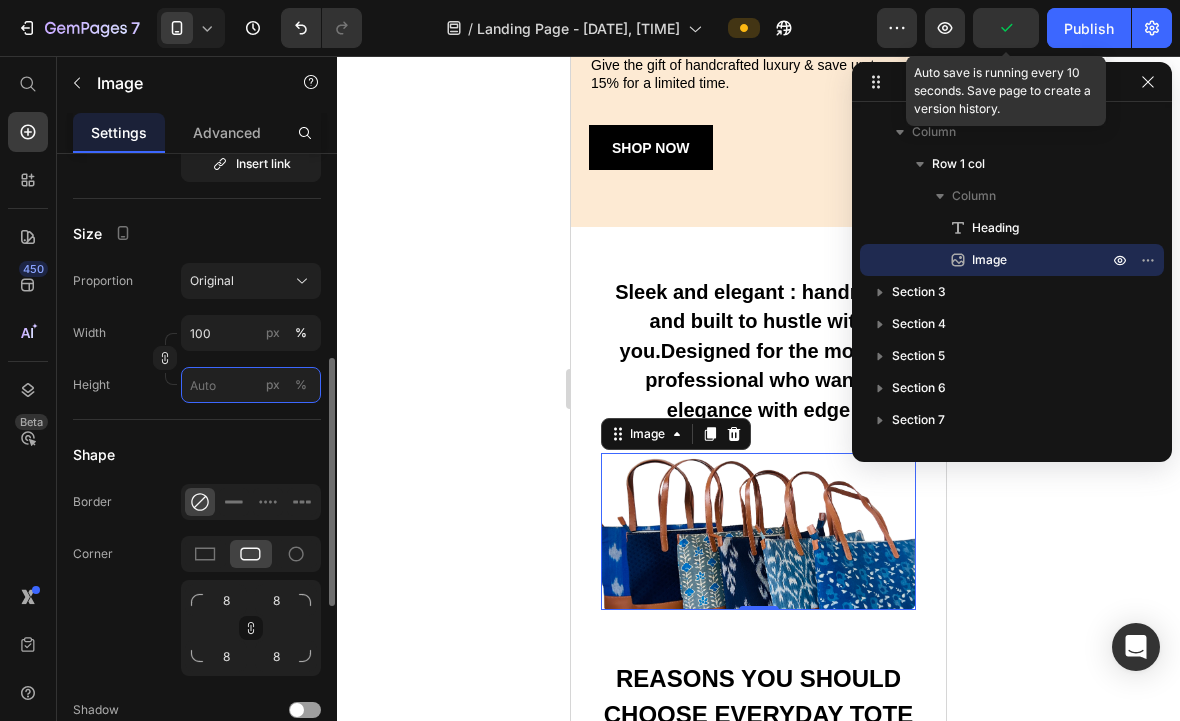click on "px %" at bounding box center [251, 385] 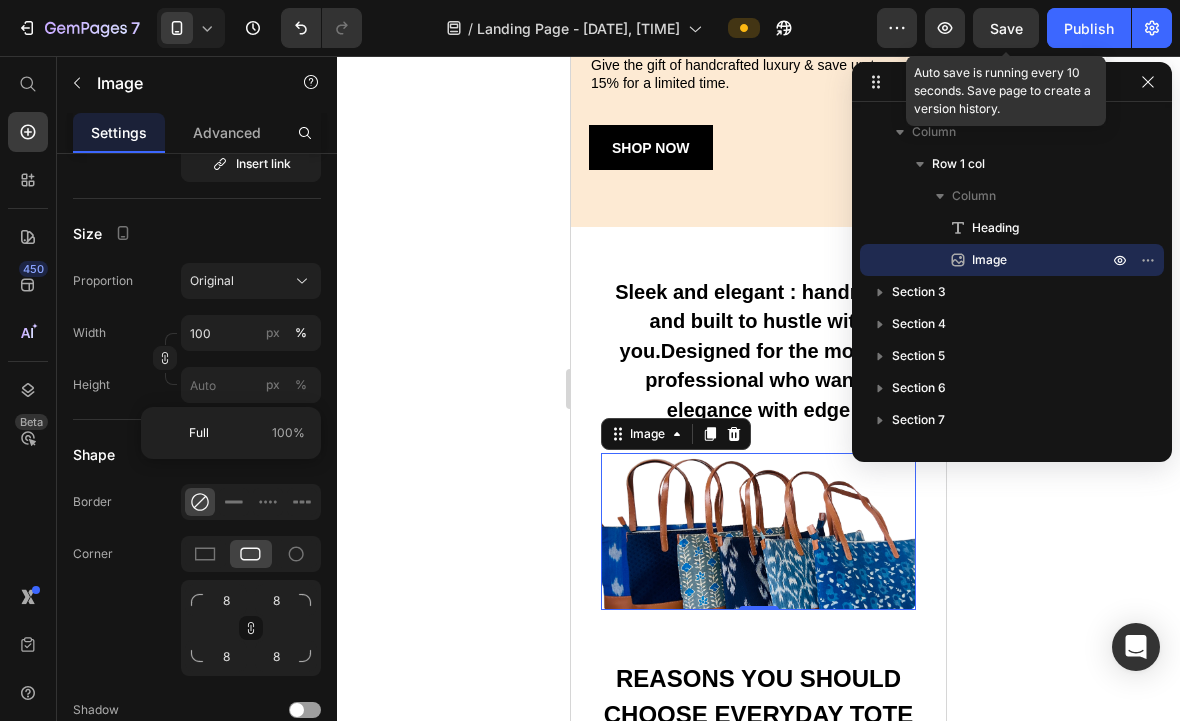 click on "Full 100%" at bounding box center [247, 433] 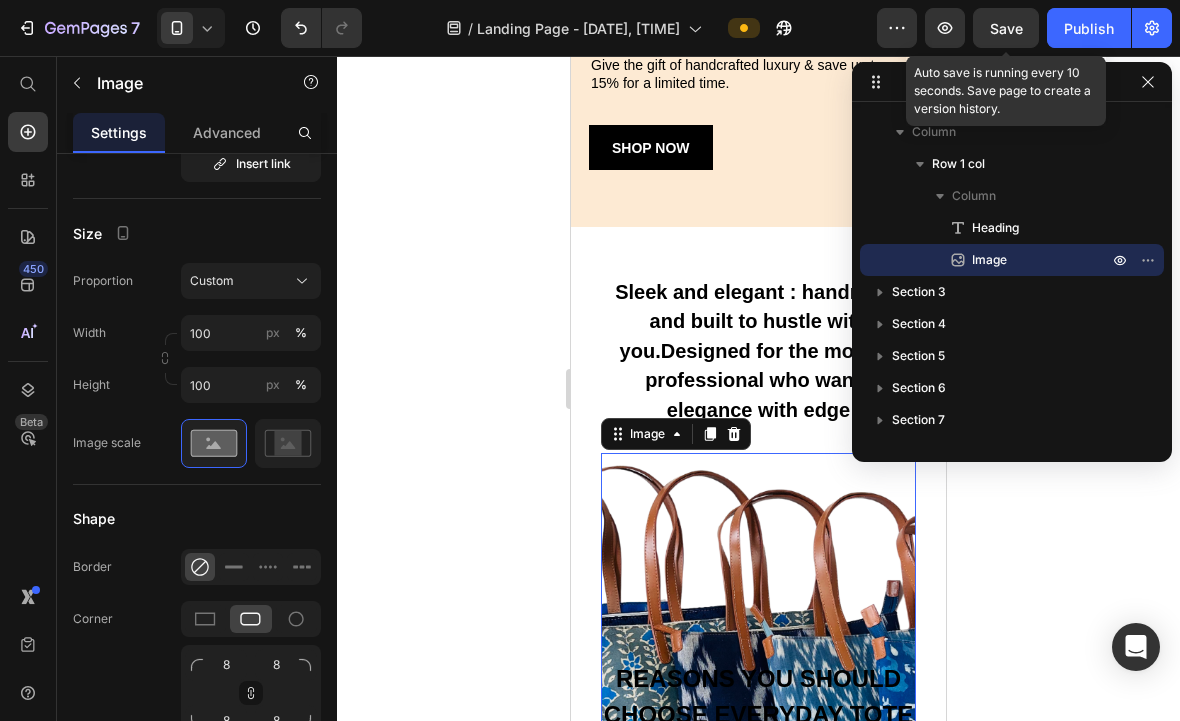 click 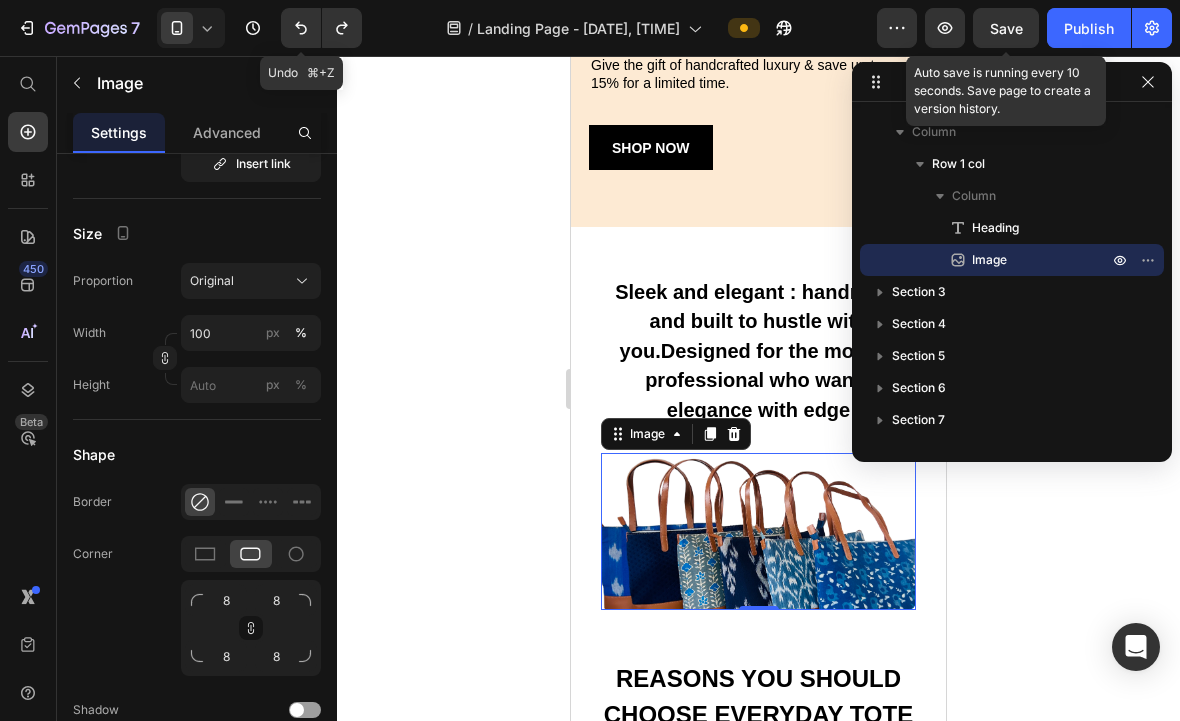 click 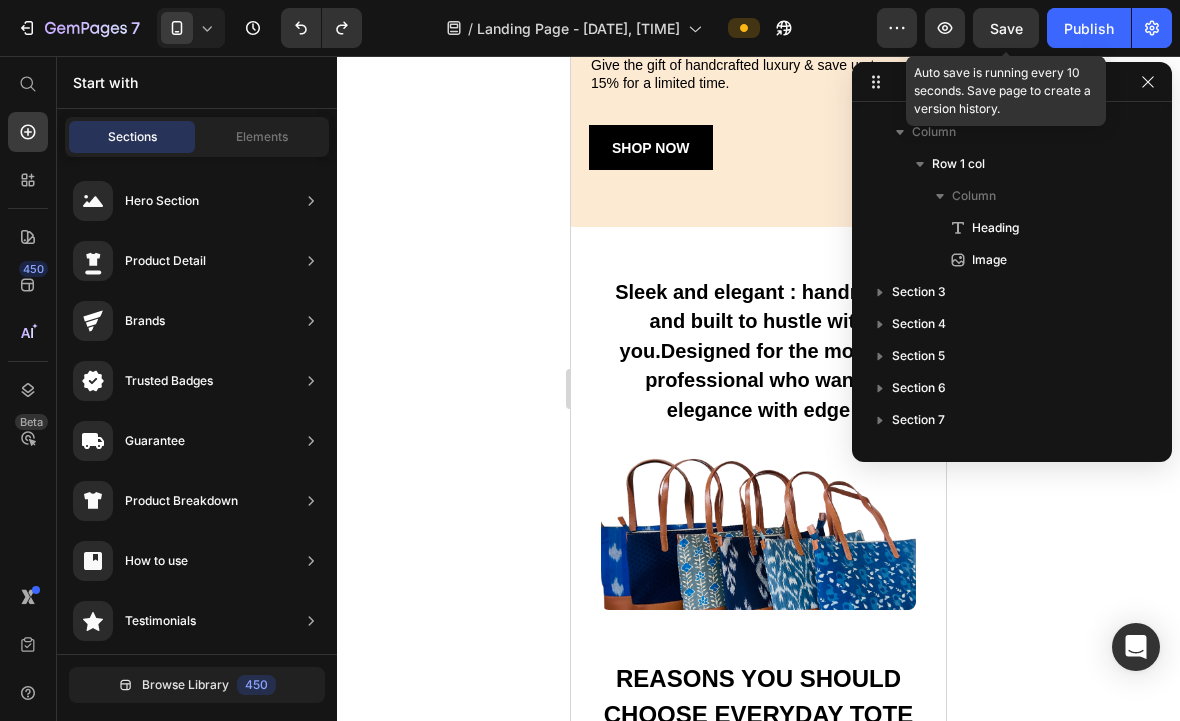 click on "Save" at bounding box center [1006, 28] 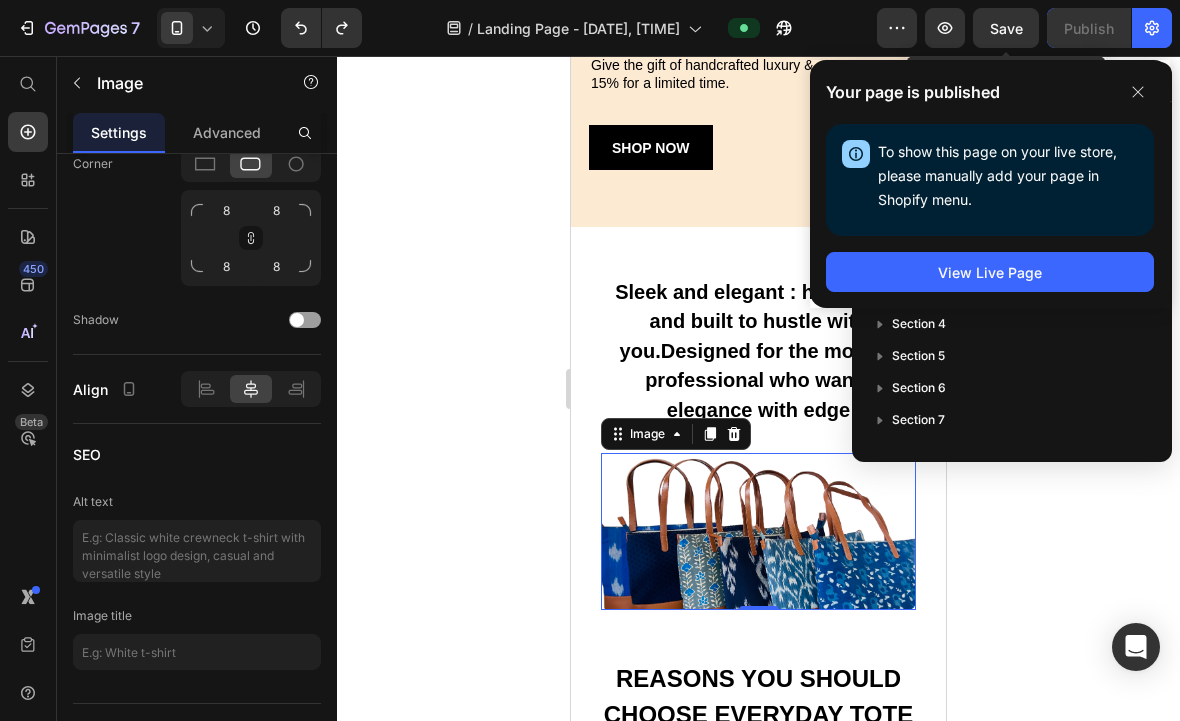 scroll, scrollTop: 943, scrollLeft: 0, axis: vertical 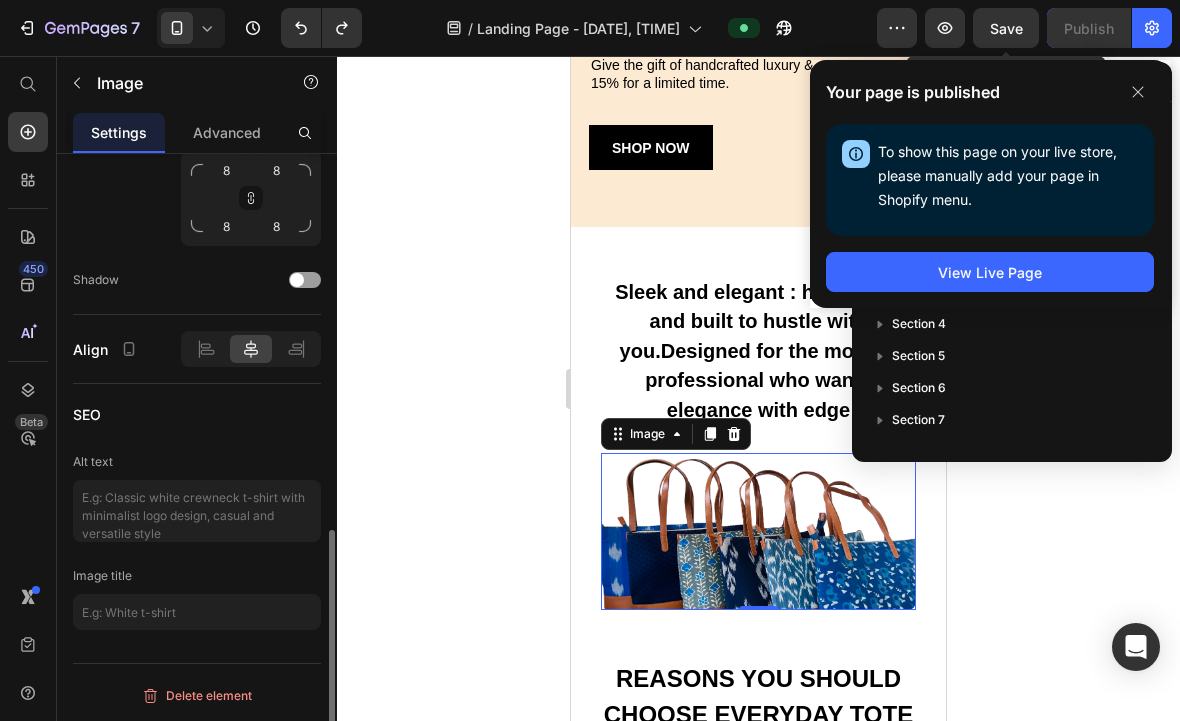 click 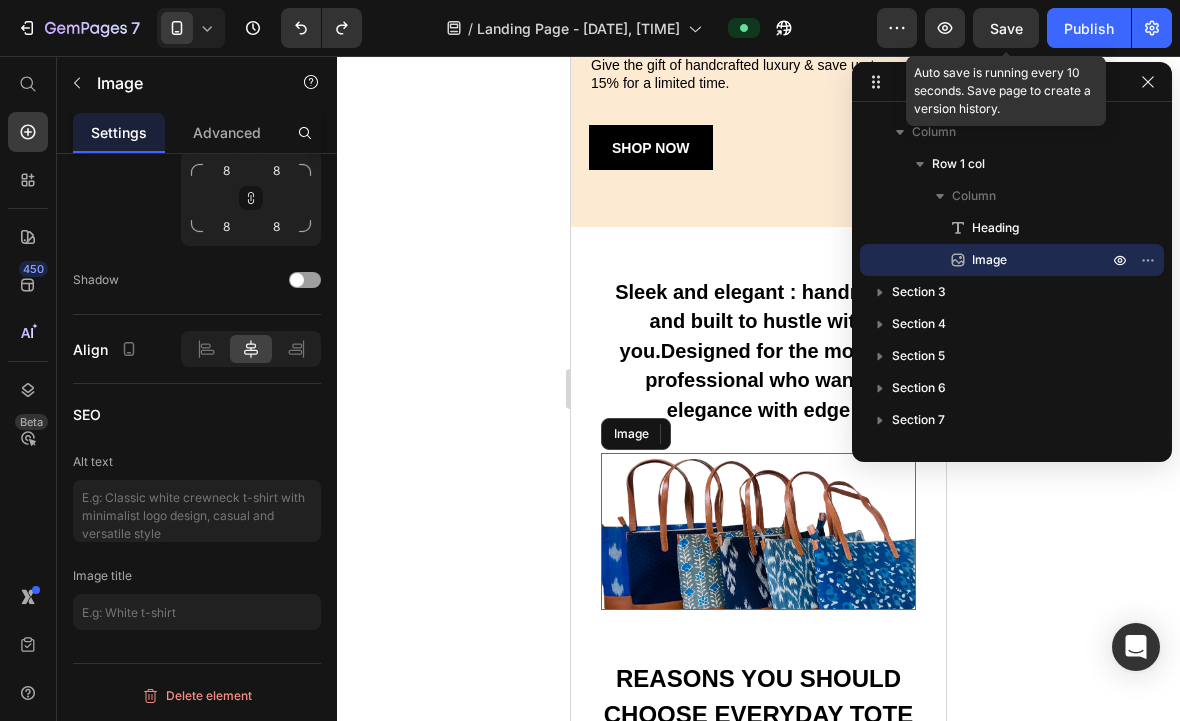 scroll, scrollTop: 935, scrollLeft: 0, axis: vertical 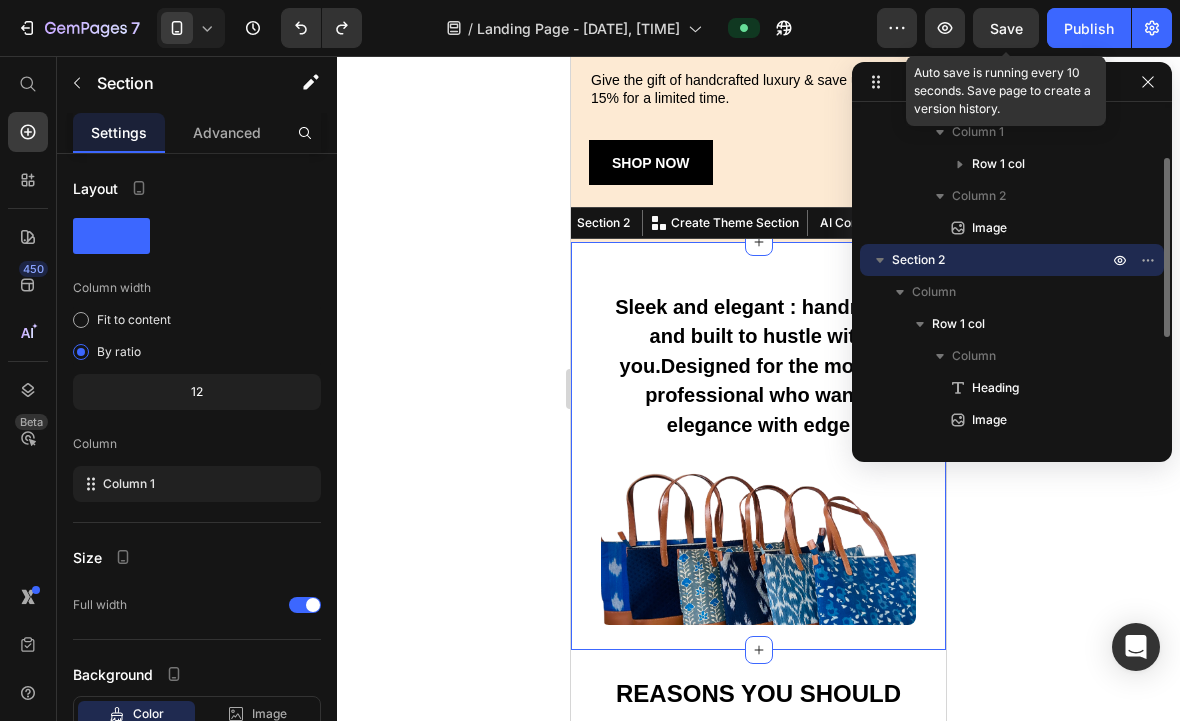 click on "Layout Column width Fit to content By ratio 12 Column Column 1 Size Full width Background Color Image Video  Color   Delete element" at bounding box center [197, 536] 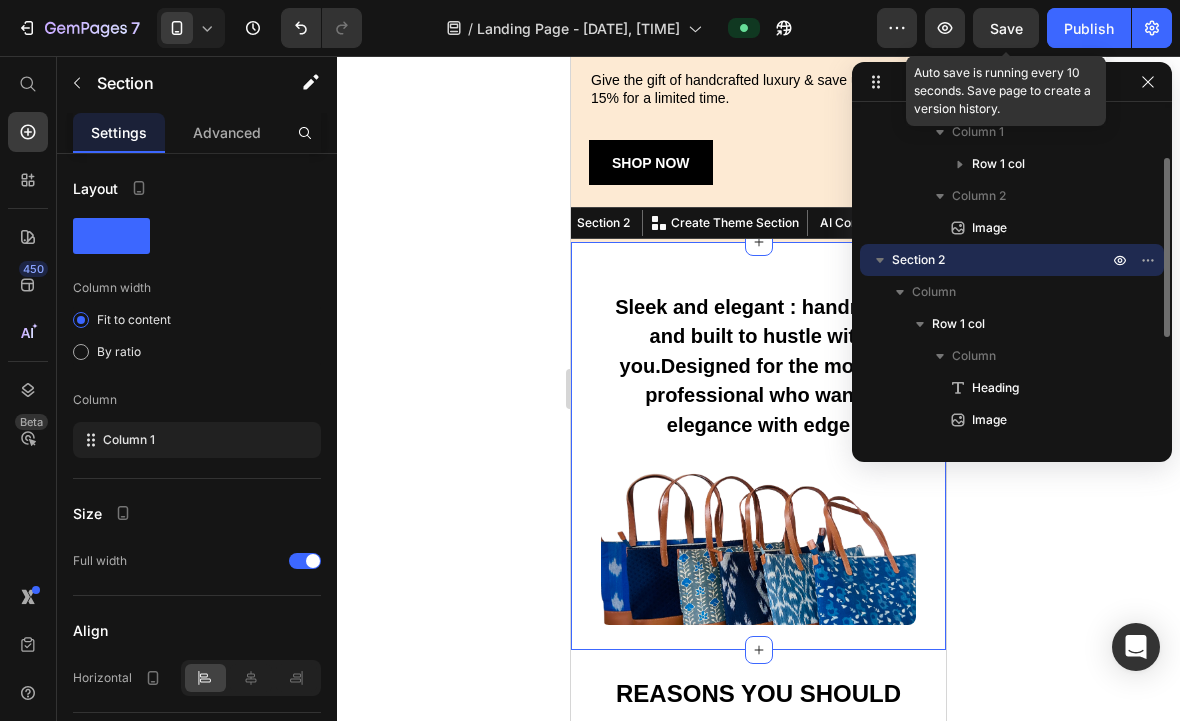 click 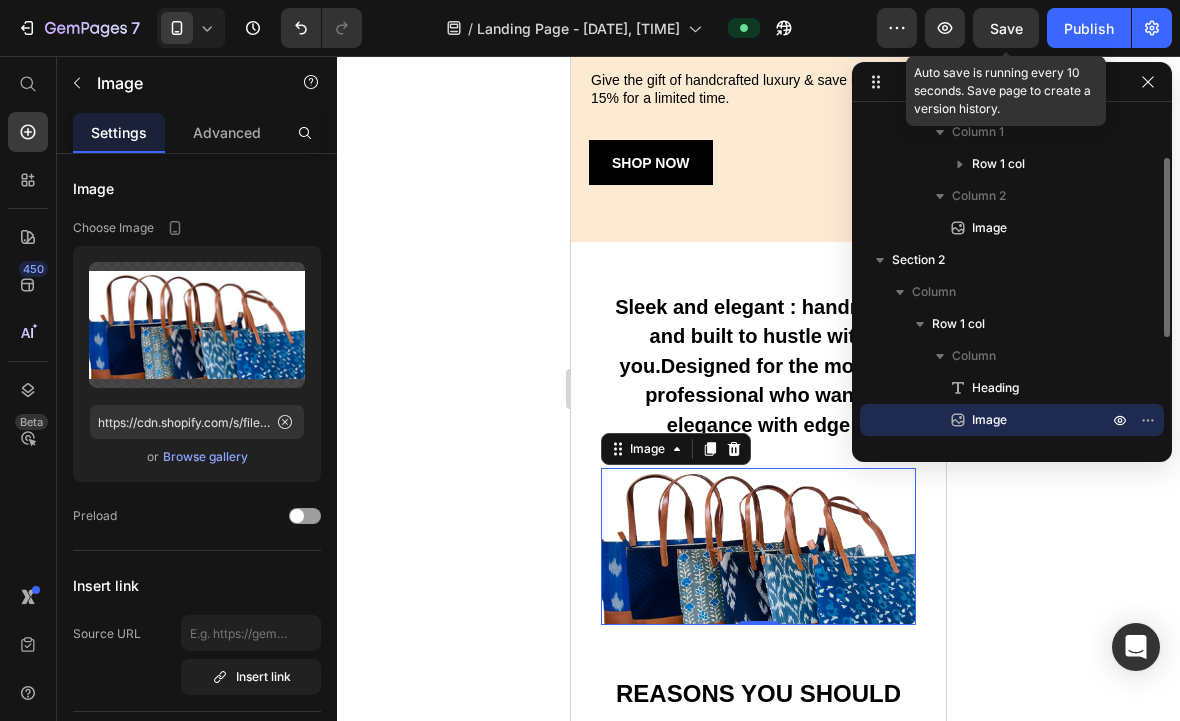 click 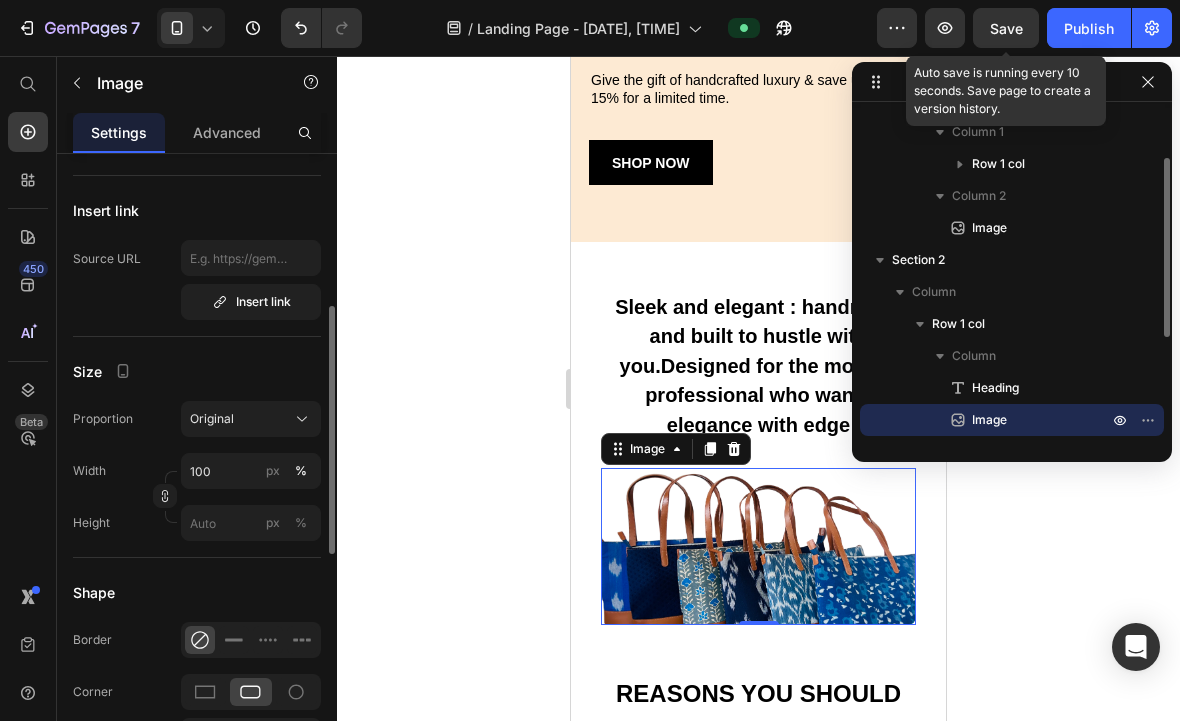 scroll, scrollTop: 377, scrollLeft: 0, axis: vertical 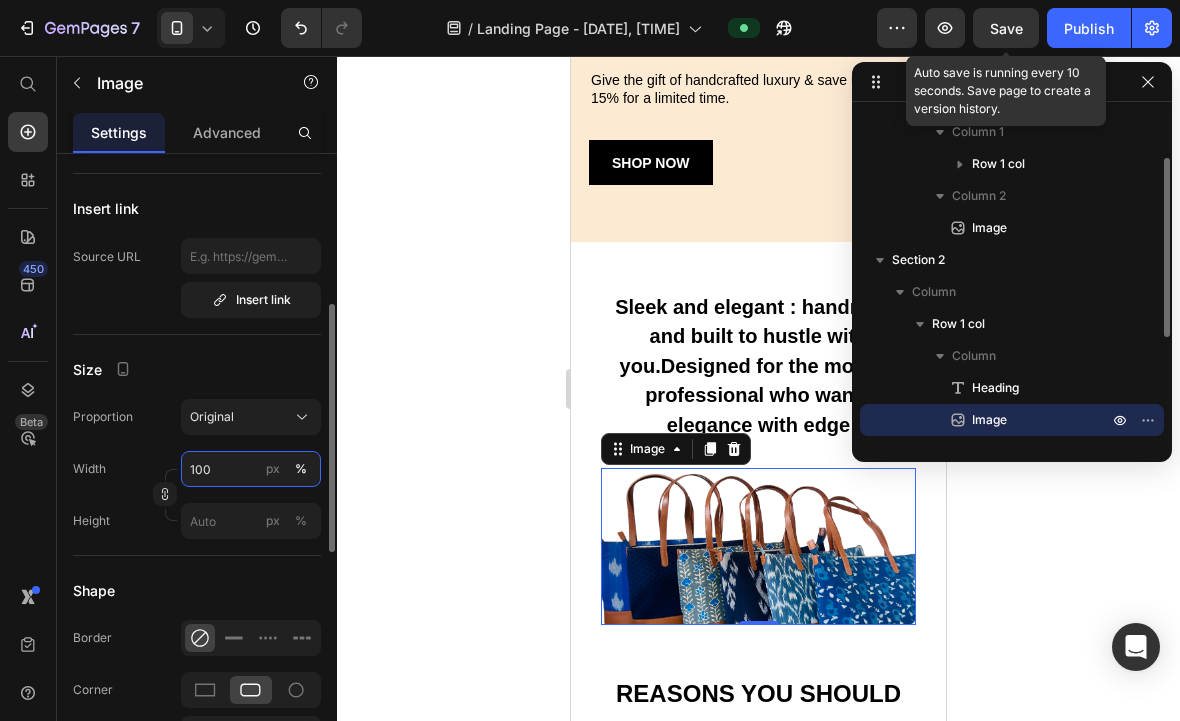 click on "100" at bounding box center [251, 469] 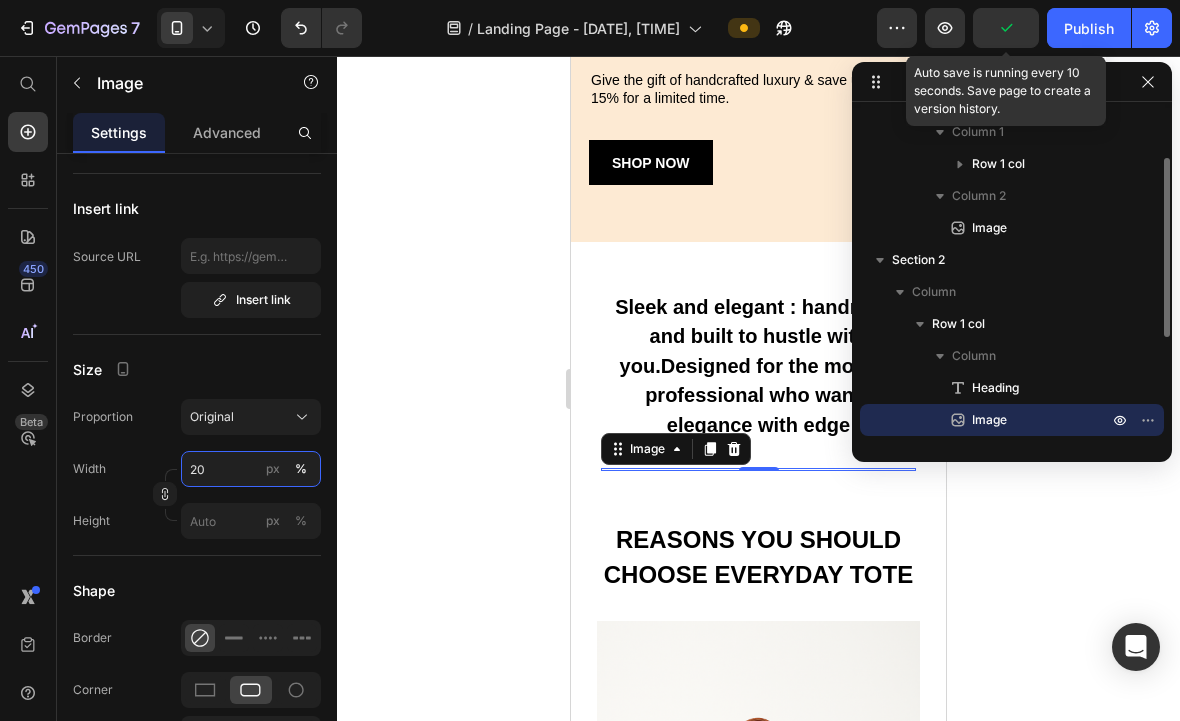 type on "200" 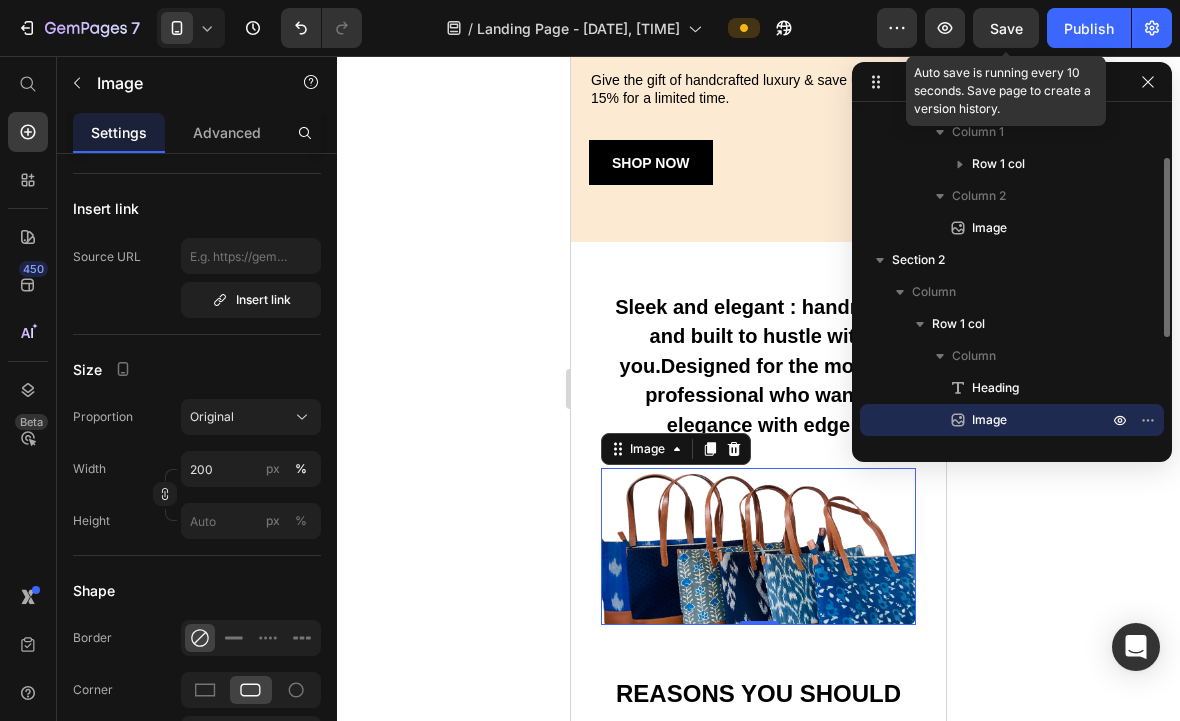 click 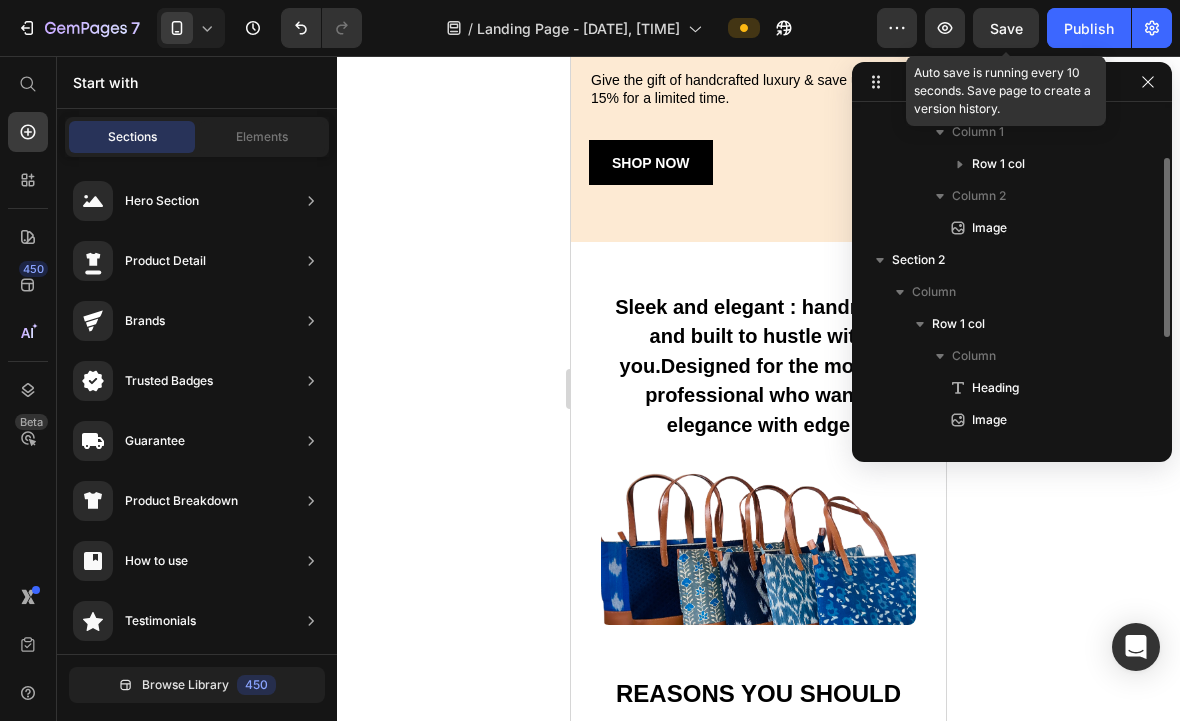 click 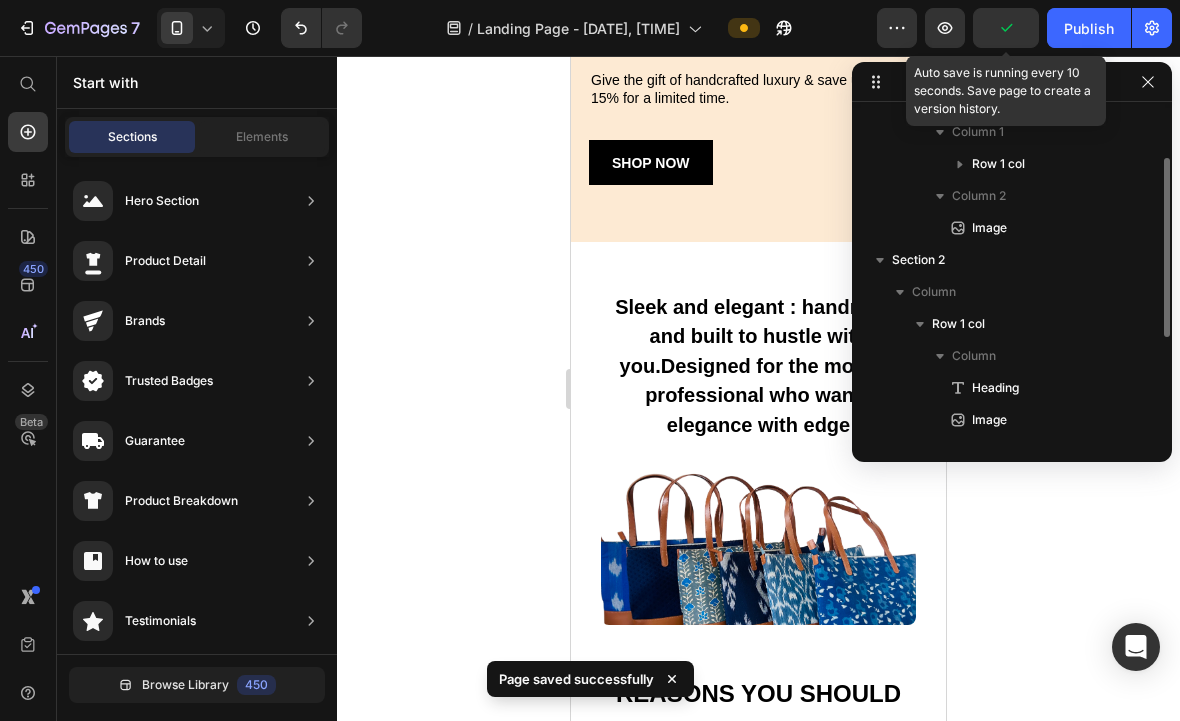 click on "Publish" 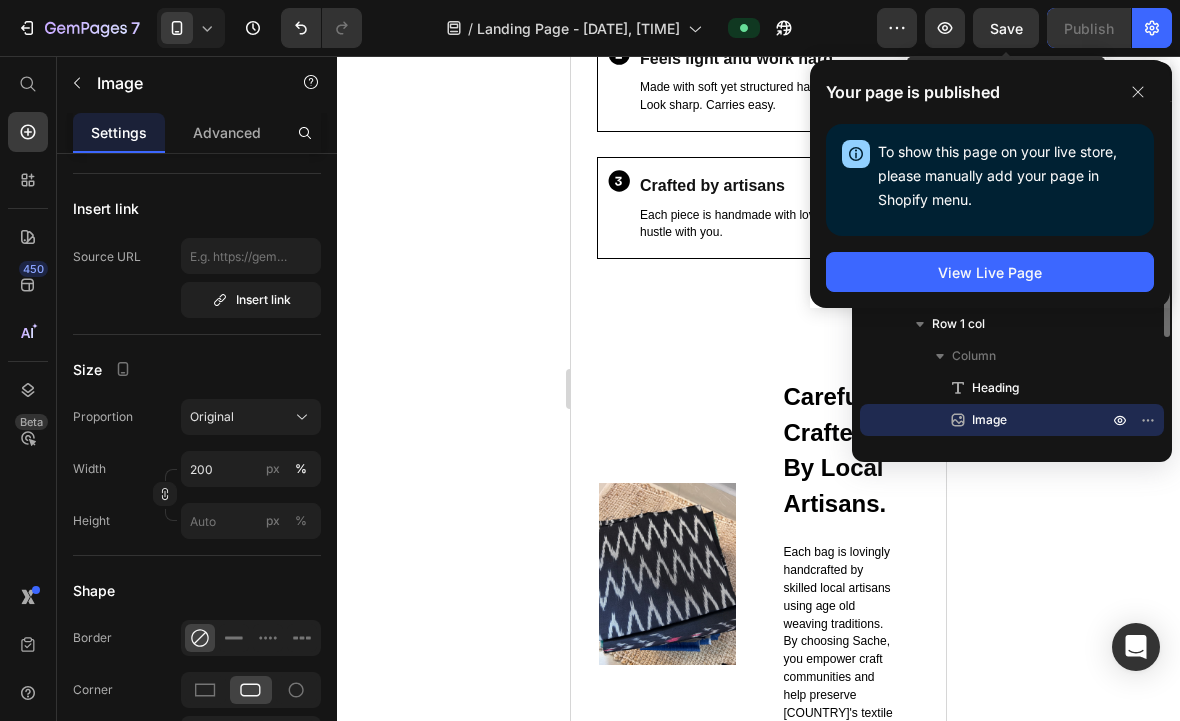 scroll, scrollTop: 2135, scrollLeft: 0, axis: vertical 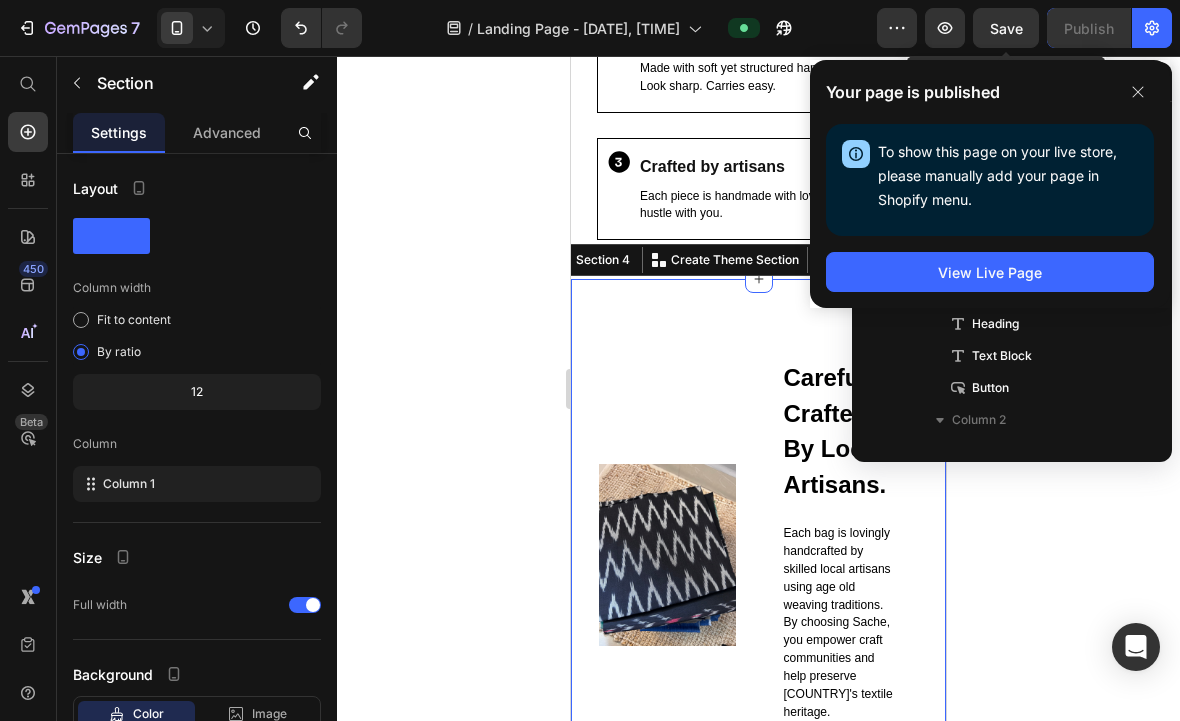 click 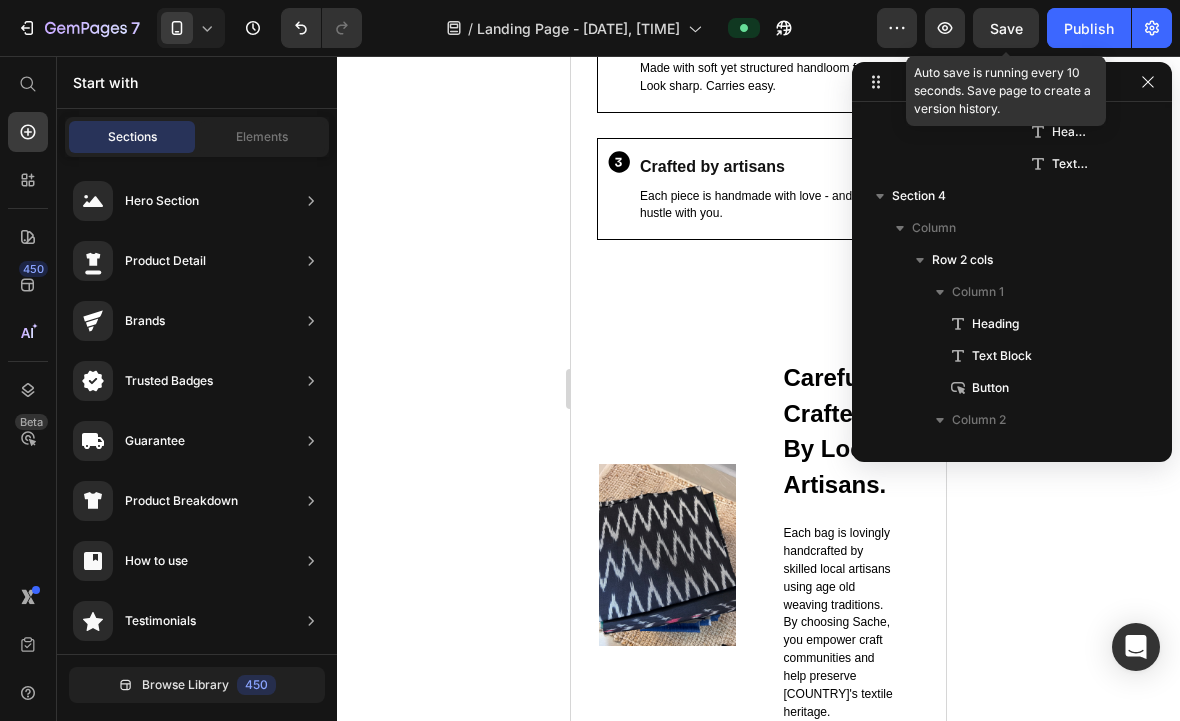 click 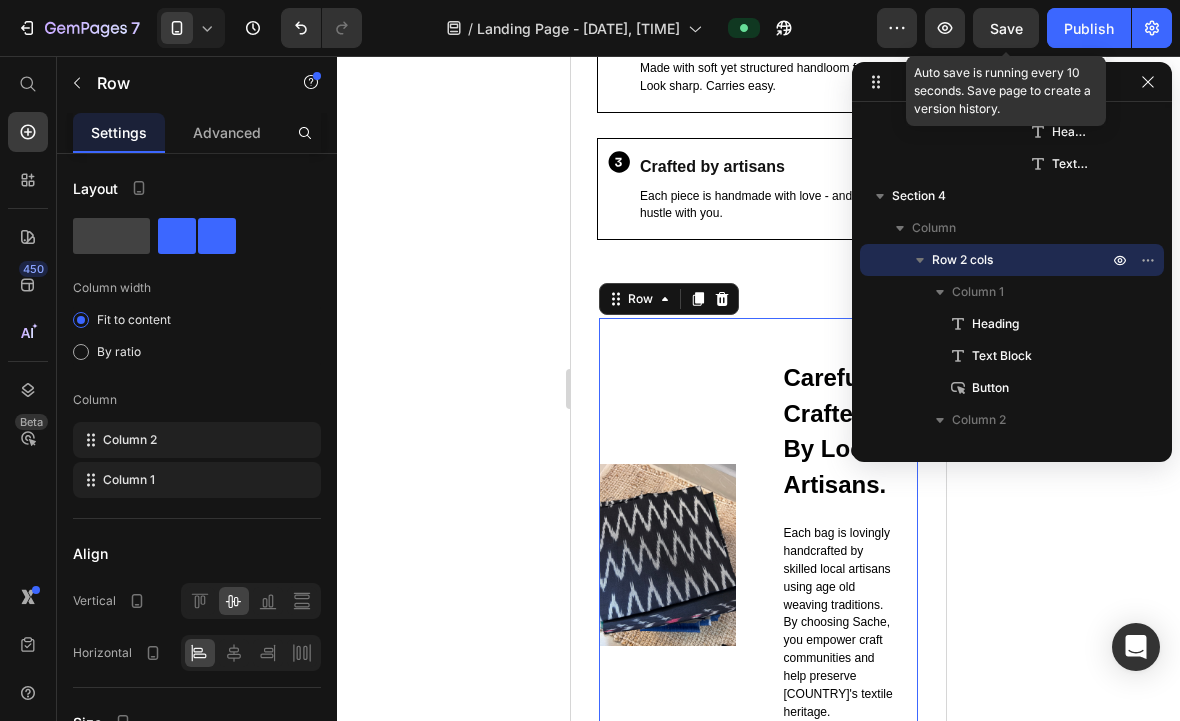 click 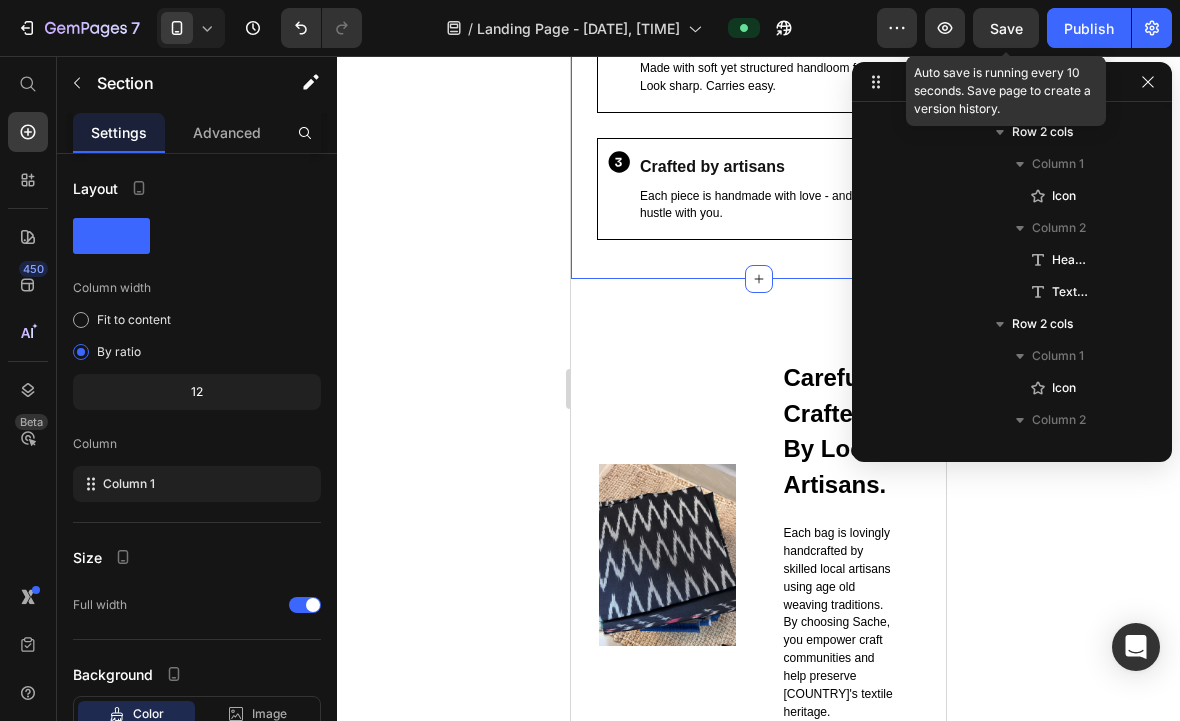 scroll, scrollTop: 282, scrollLeft: 0, axis: vertical 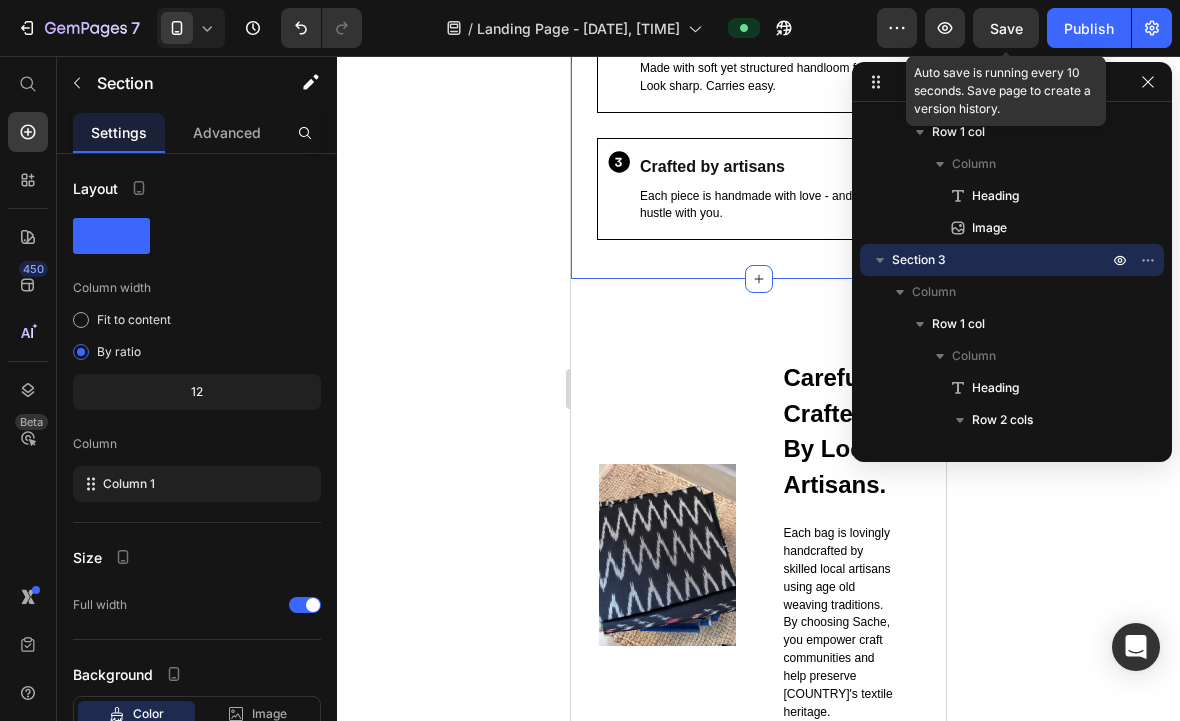 click at bounding box center [81, 320] 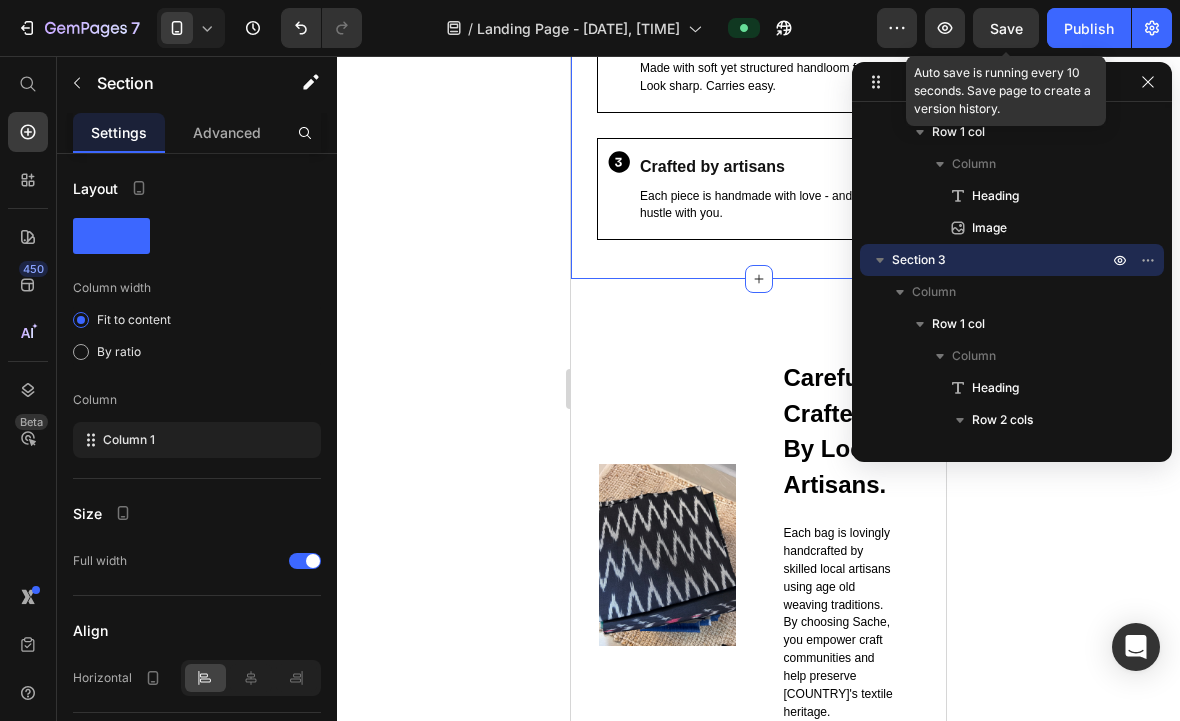 click 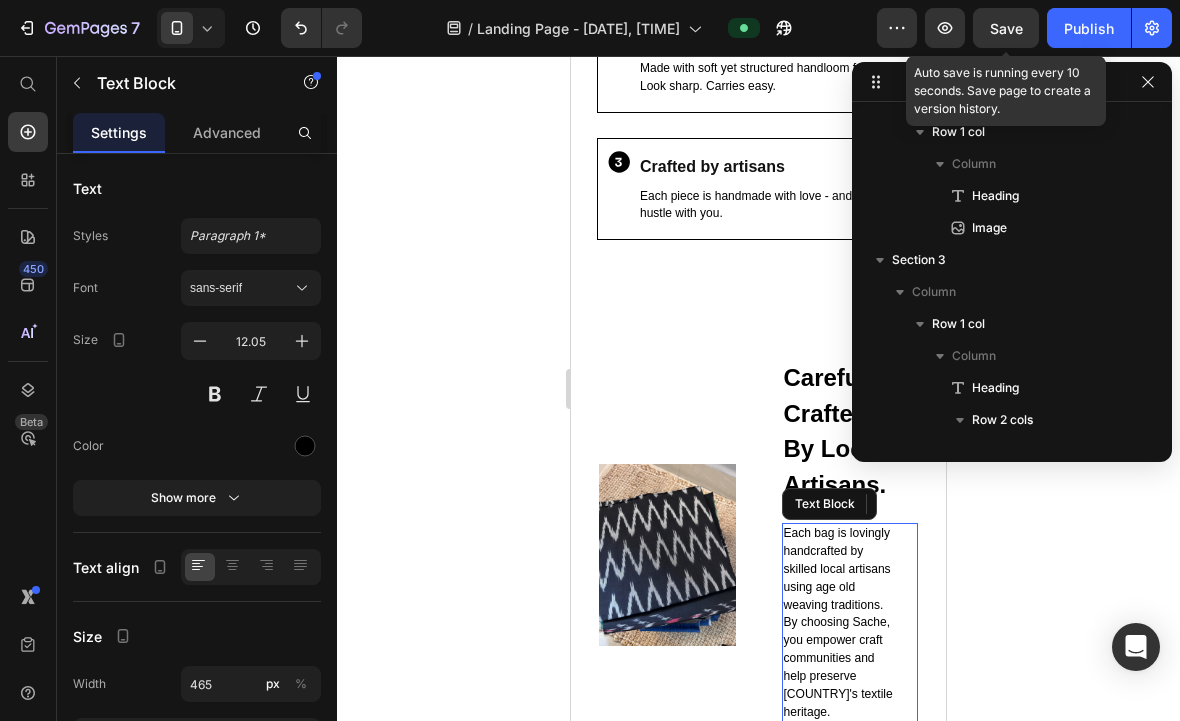 scroll, scrollTop: 2162, scrollLeft: 0, axis: vertical 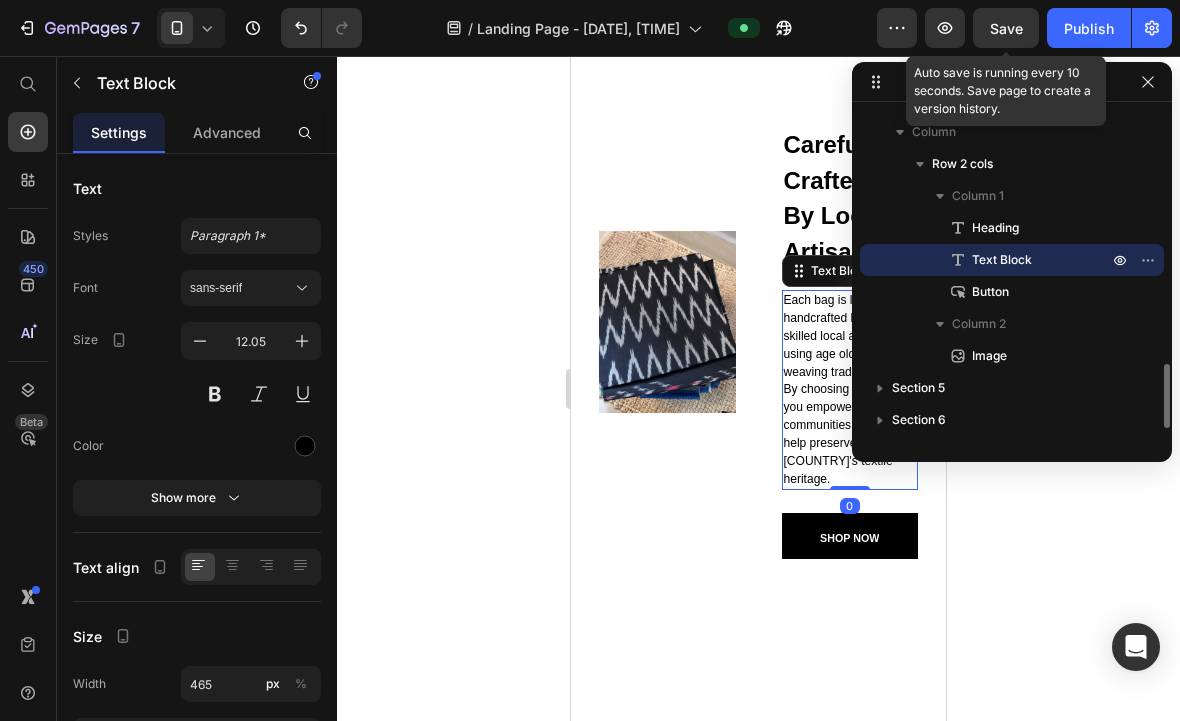 click on "Save" 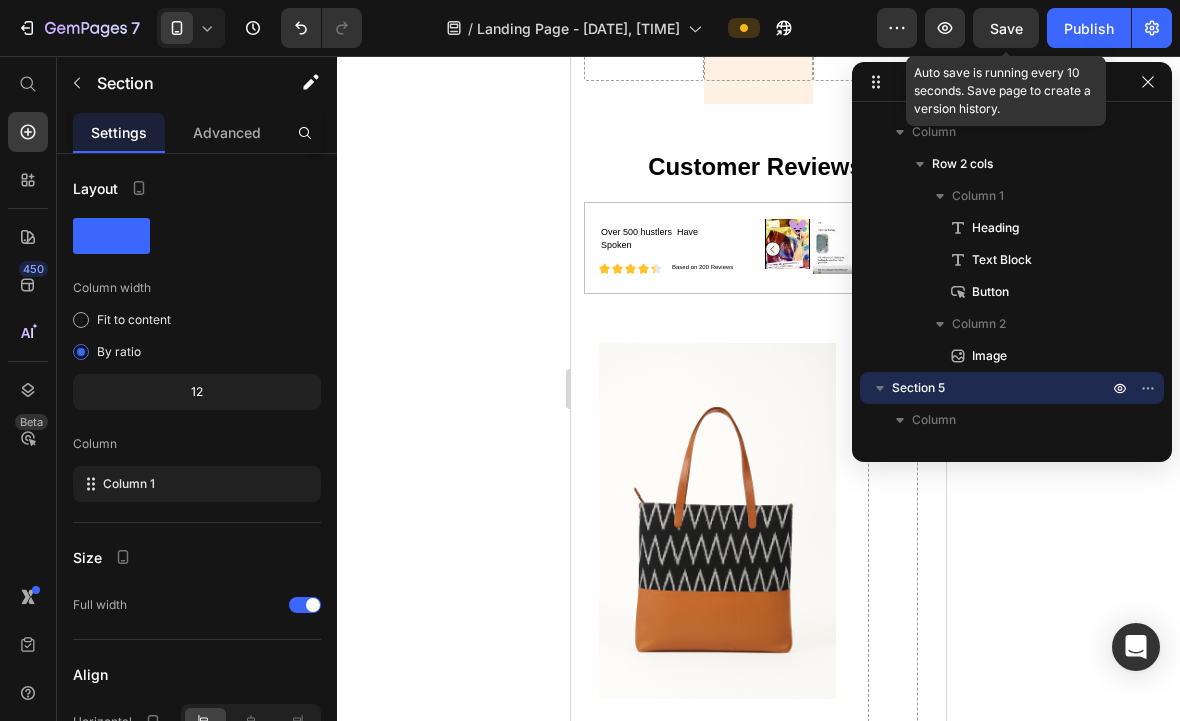 scroll, scrollTop: 3757, scrollLeft: 0, axis: vertical 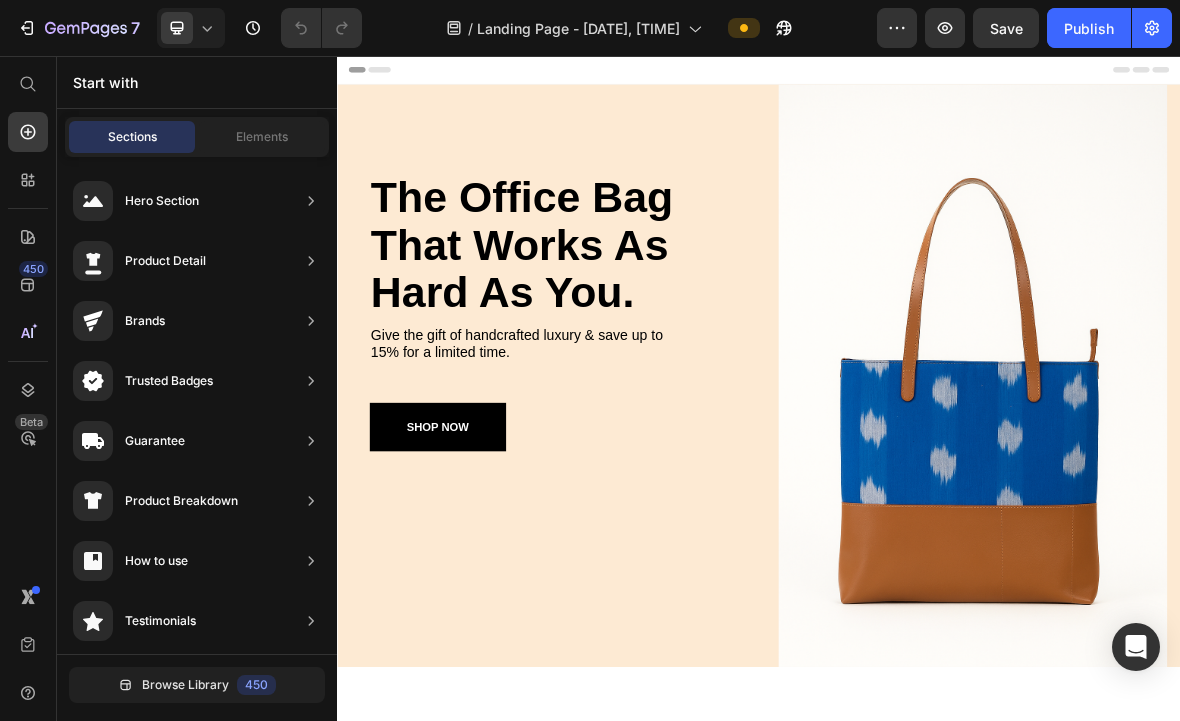 click on "Publish" at bounding box center (1089, 28) 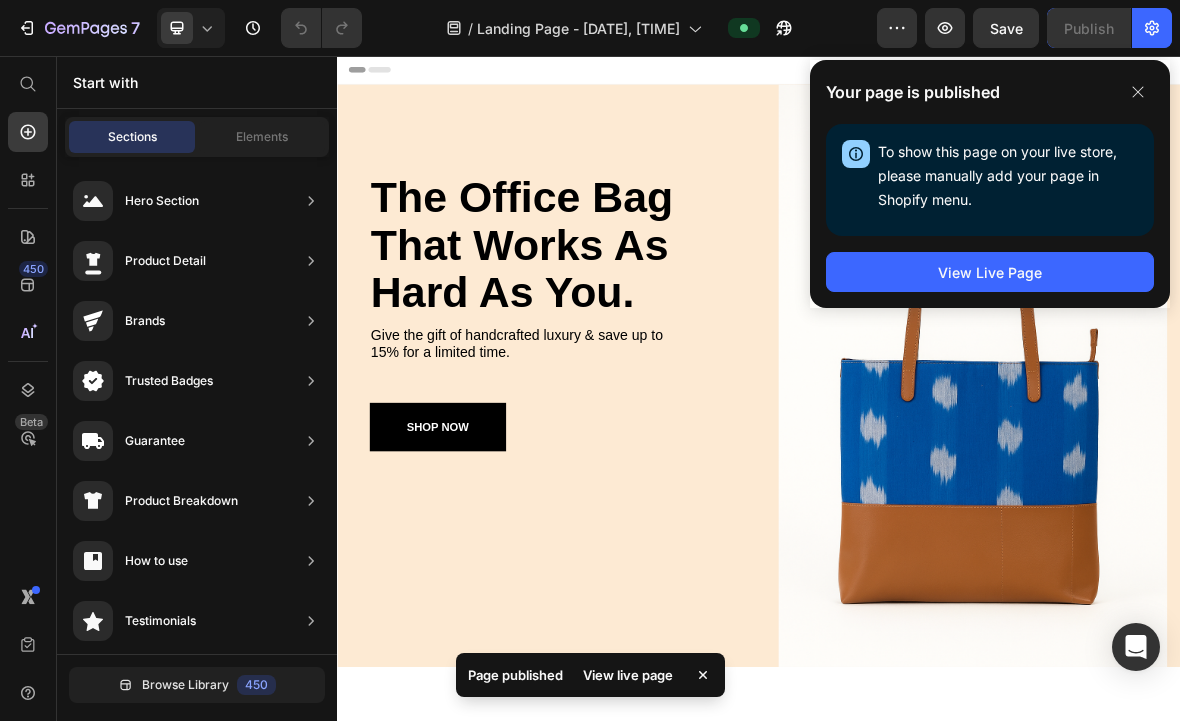 click on "View Live Page" at bounding box center (990, 272) 